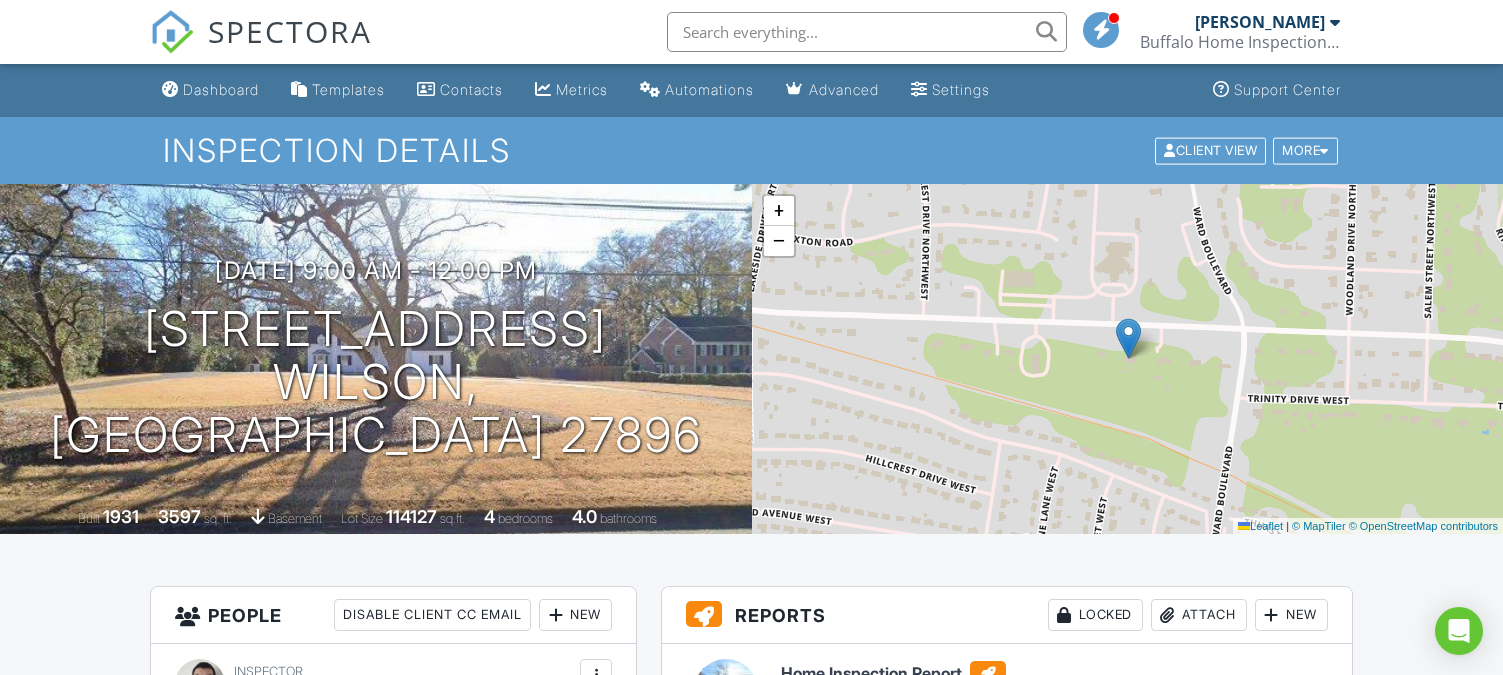 scroll, scrollTop: 1580, scrollLeft: 0, axis: vertical 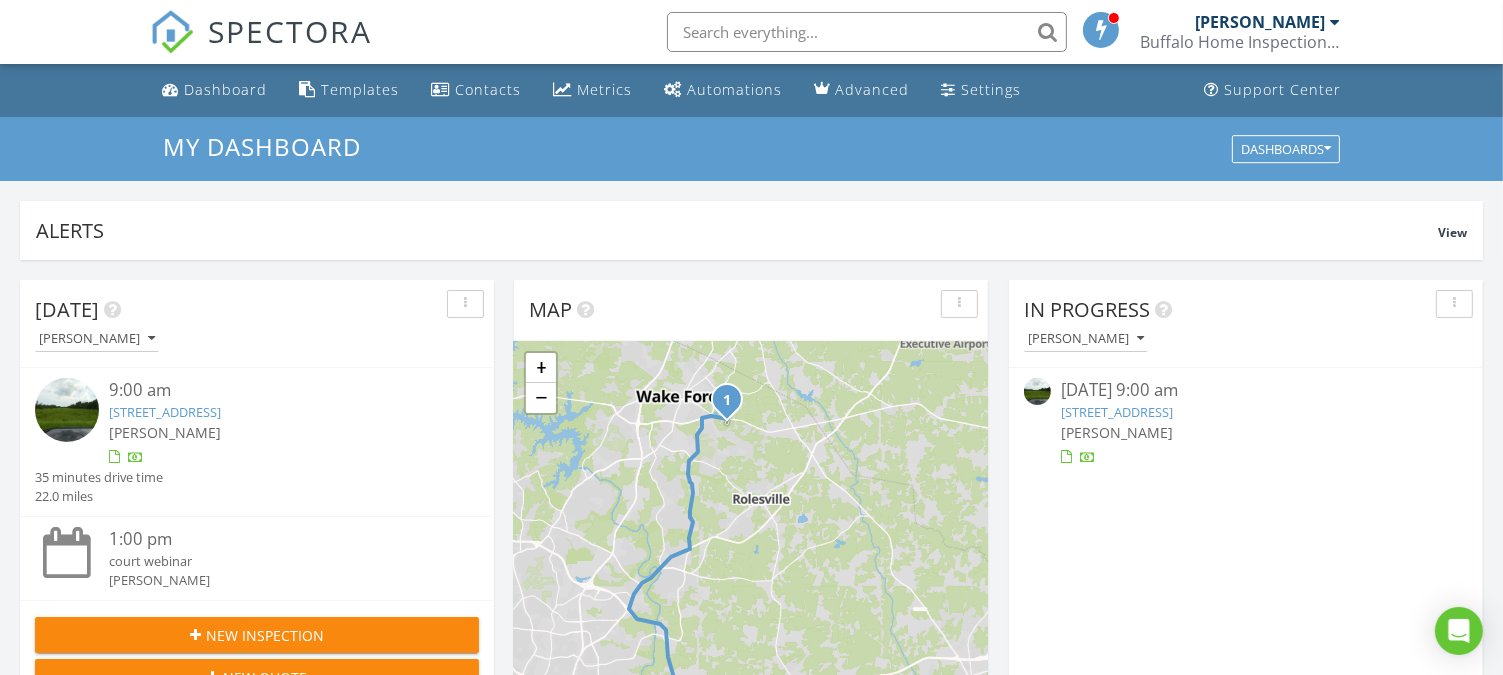 click on "621 Sun Mdw Dr, Wake Forest, NC 27587" at bounding box center (1117, 412) 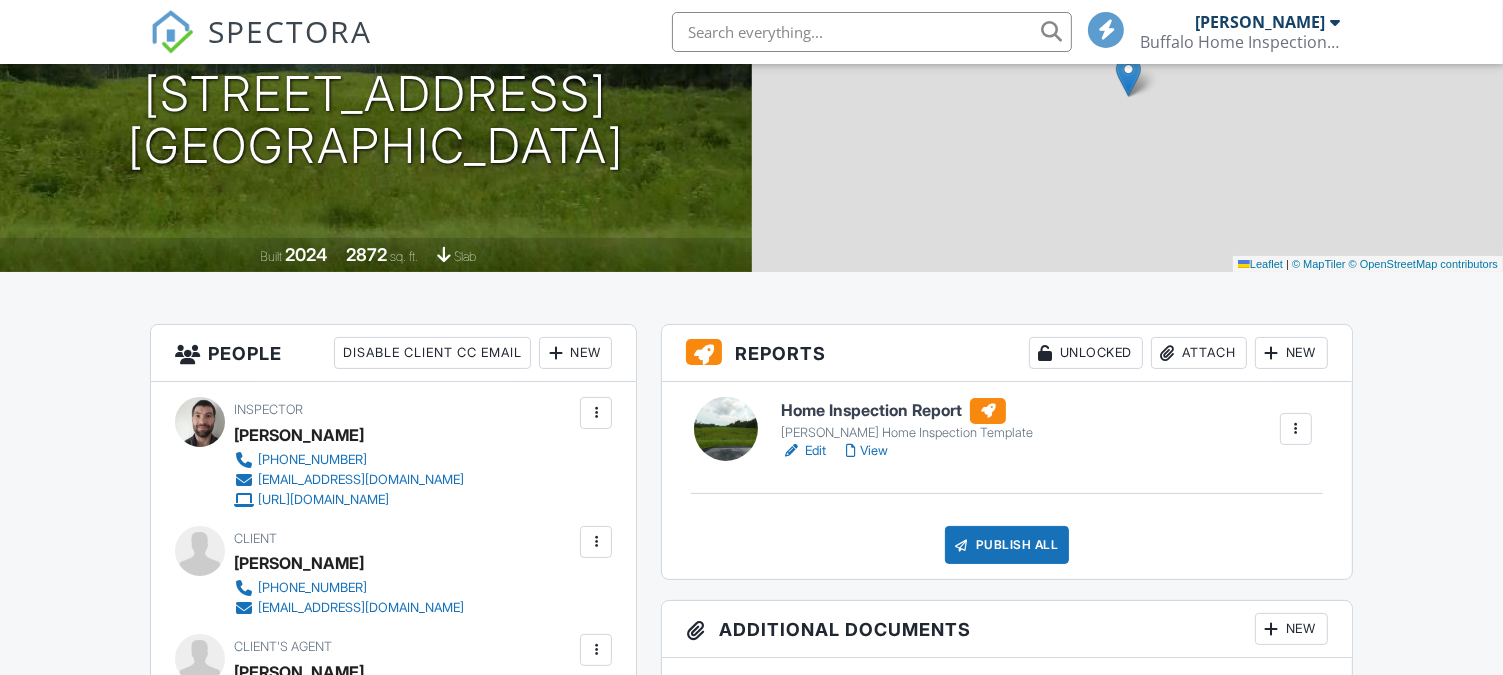 scroll, scrollTop: 0, scrollLeft: 0, axis: both 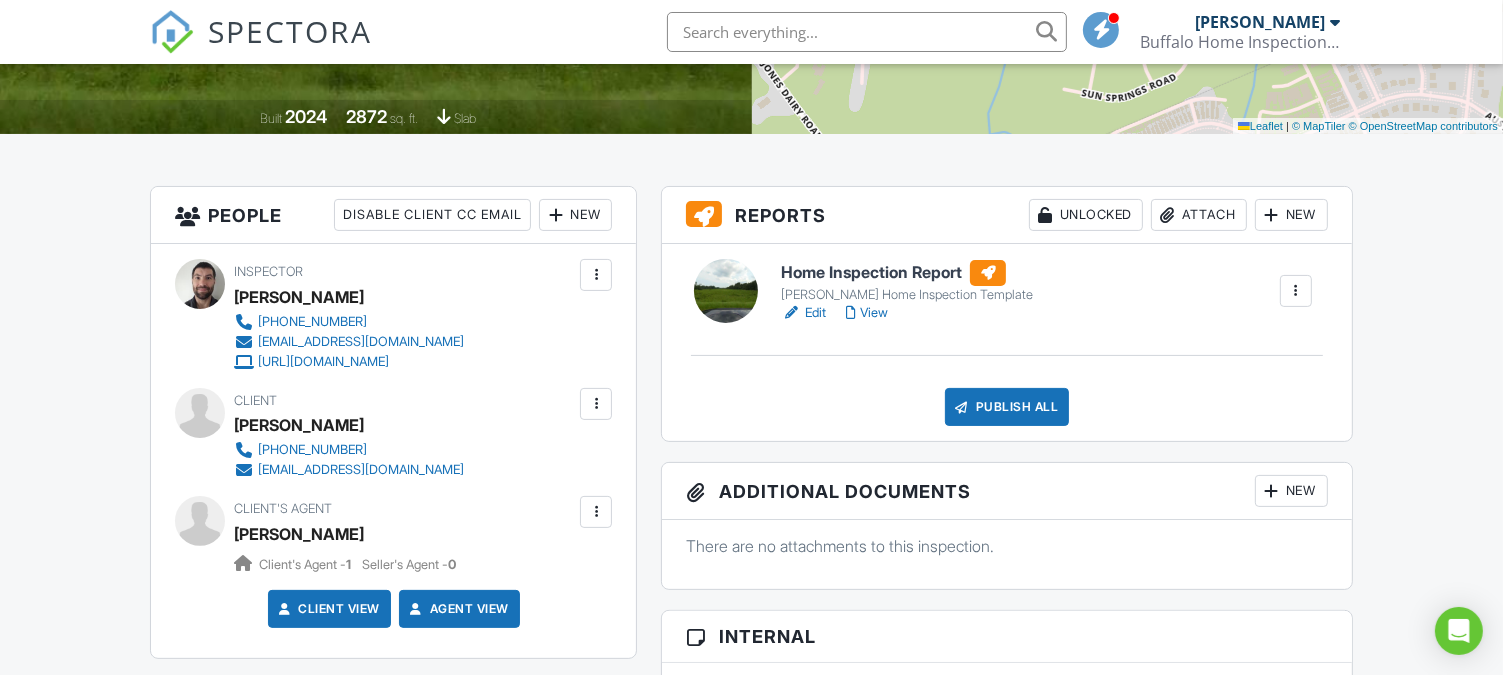 click on "Edit" at bounding box center [803, 313] 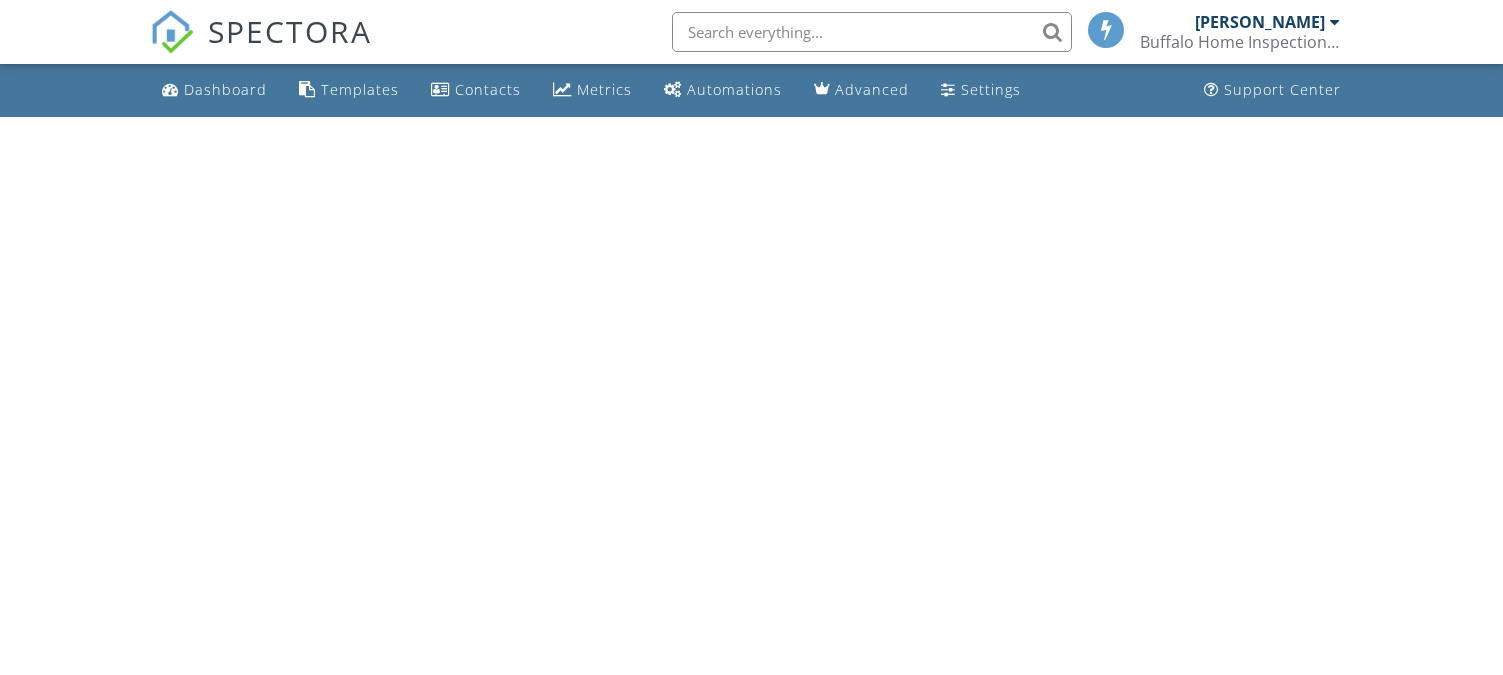 scroll, scrollTop: 0, scrollLeft: 0, axis: both 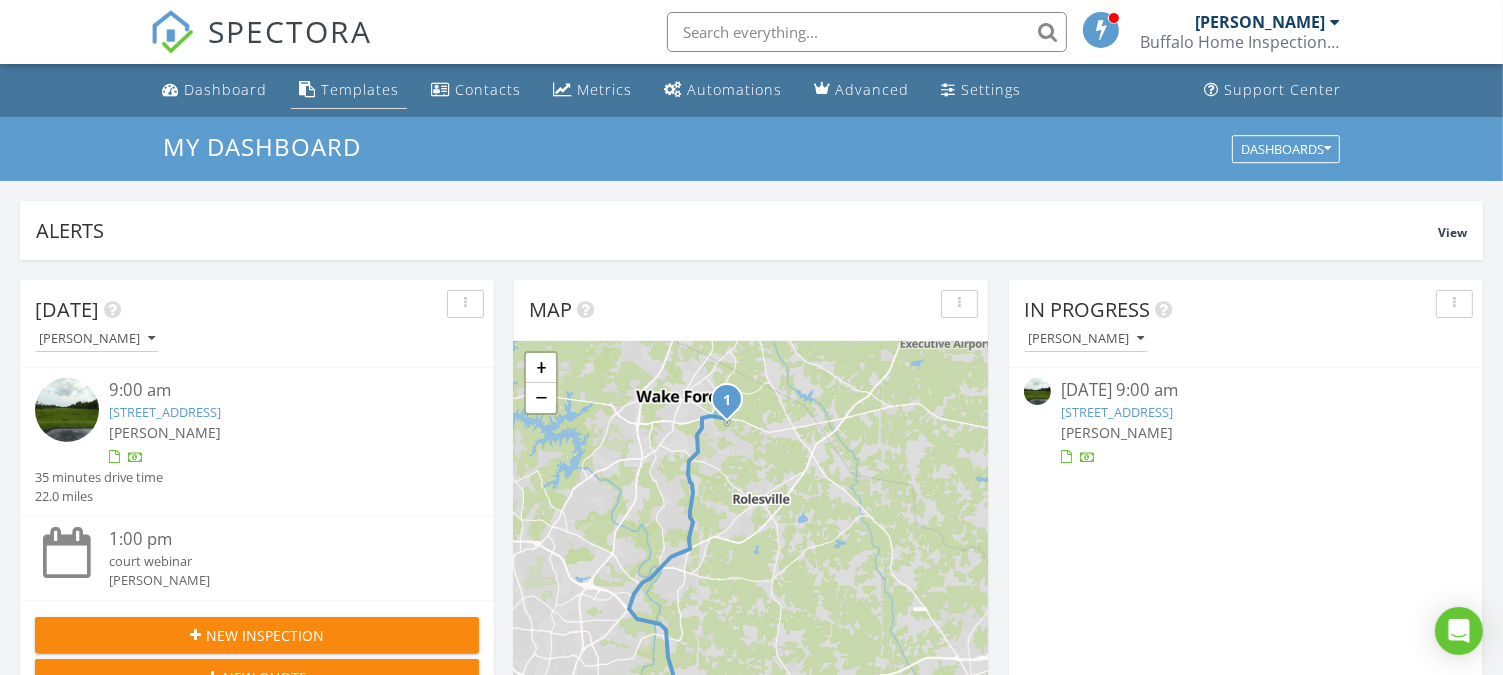 click at bounding box center [307, 89] 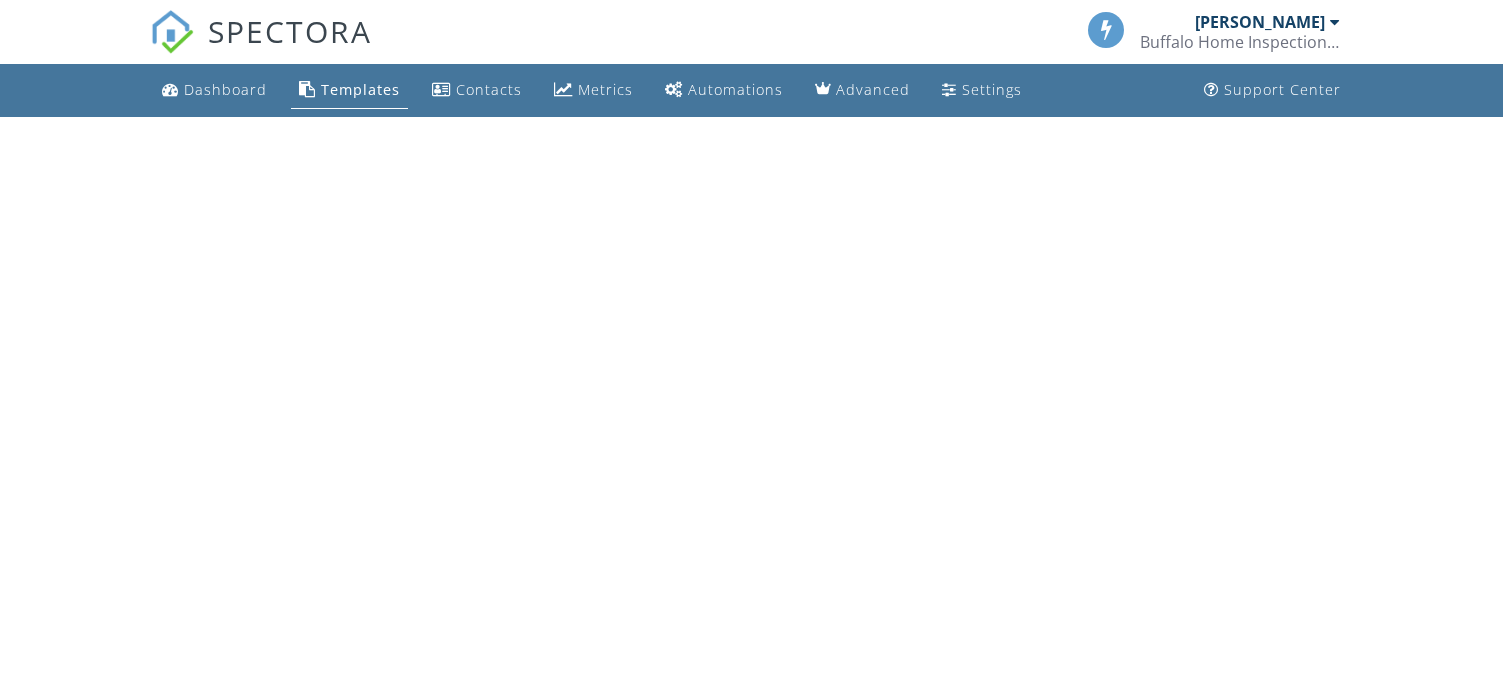 scroll, scrollTop: 0, scrollLeft: 0, axis: both 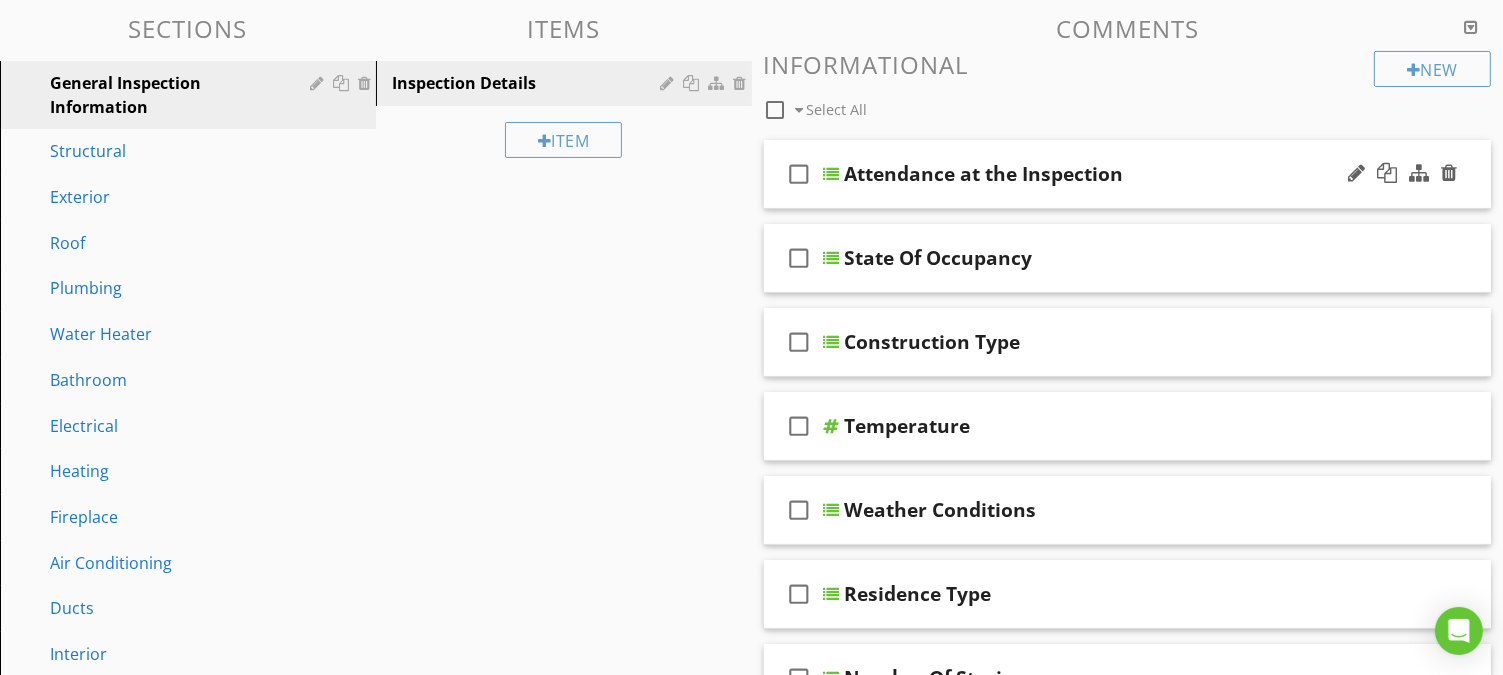 click on "Attendance at the Inspection" at bounding box center (984, 174) 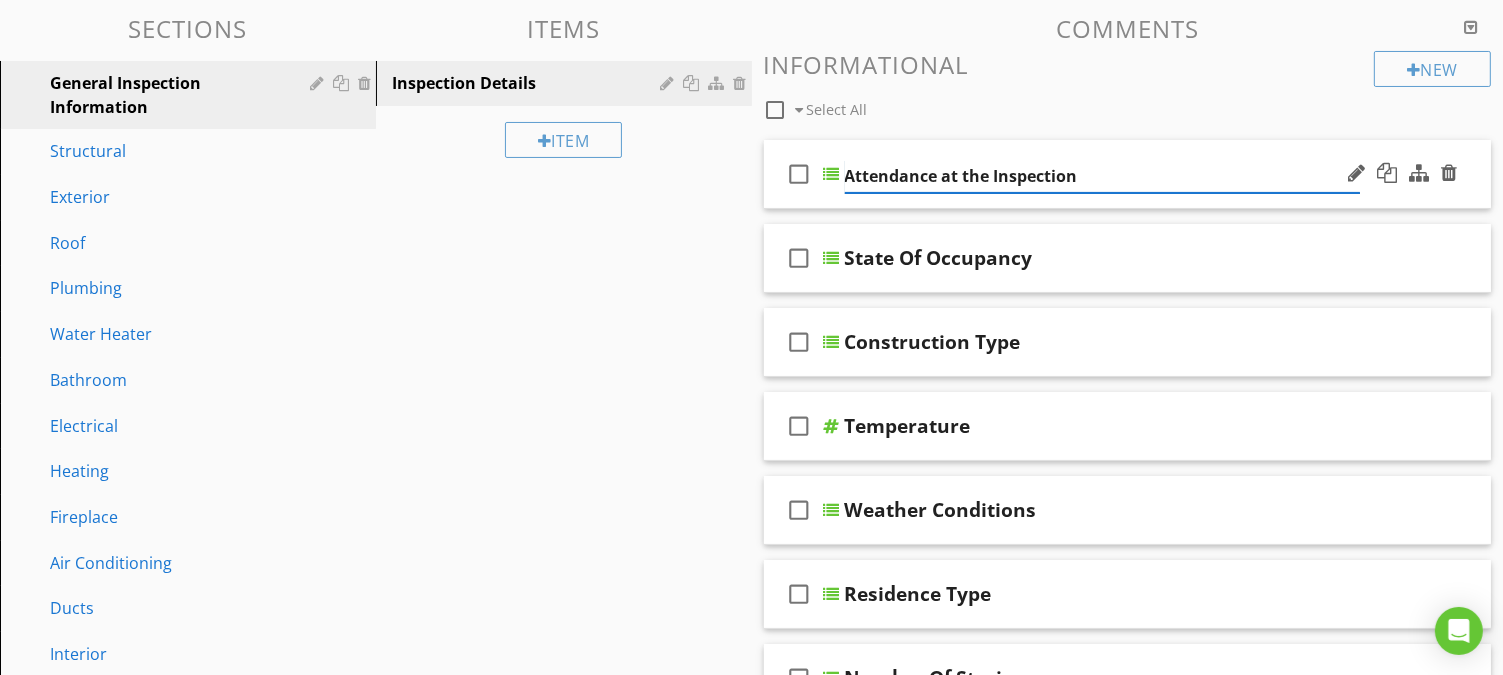 click on "Attendance at the Inspection" at bounding box center (1103, 176) 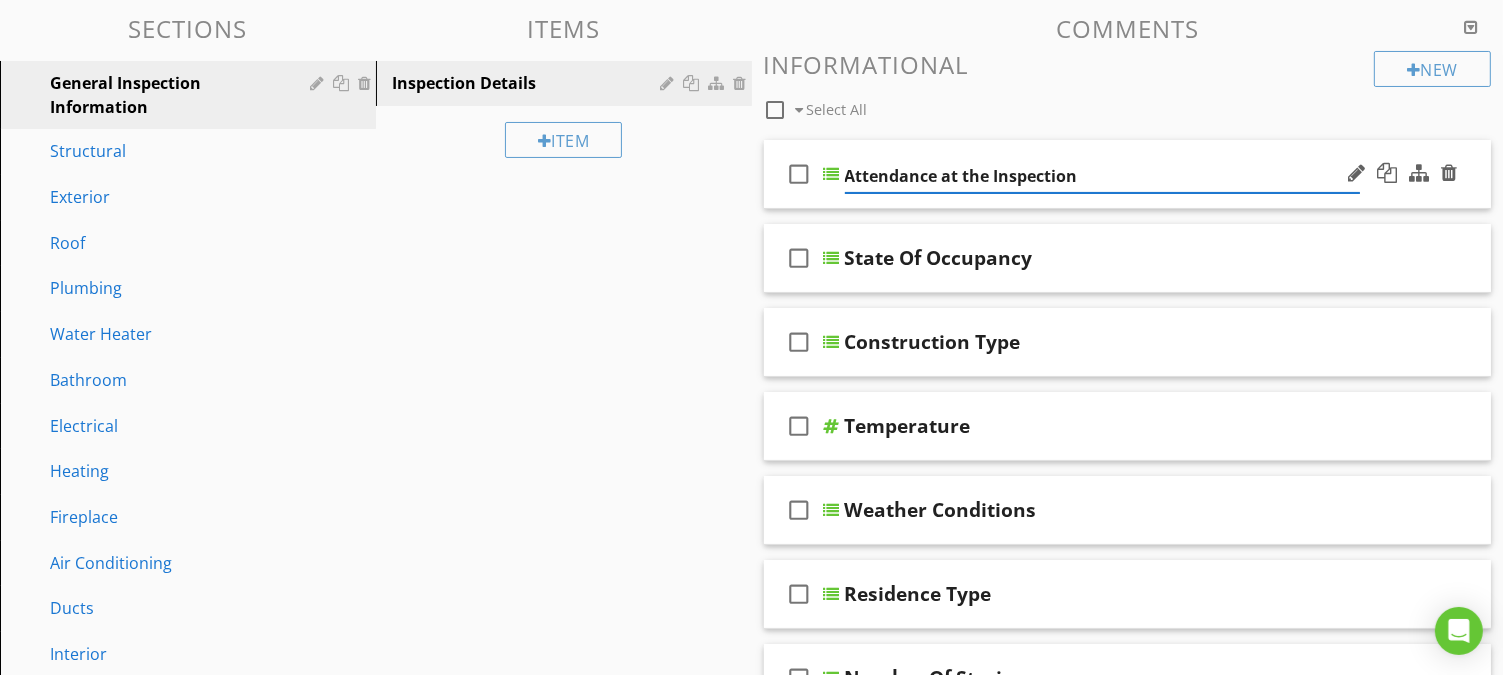 click on "check_box_outline_blank" at bounding box center [800, 174] 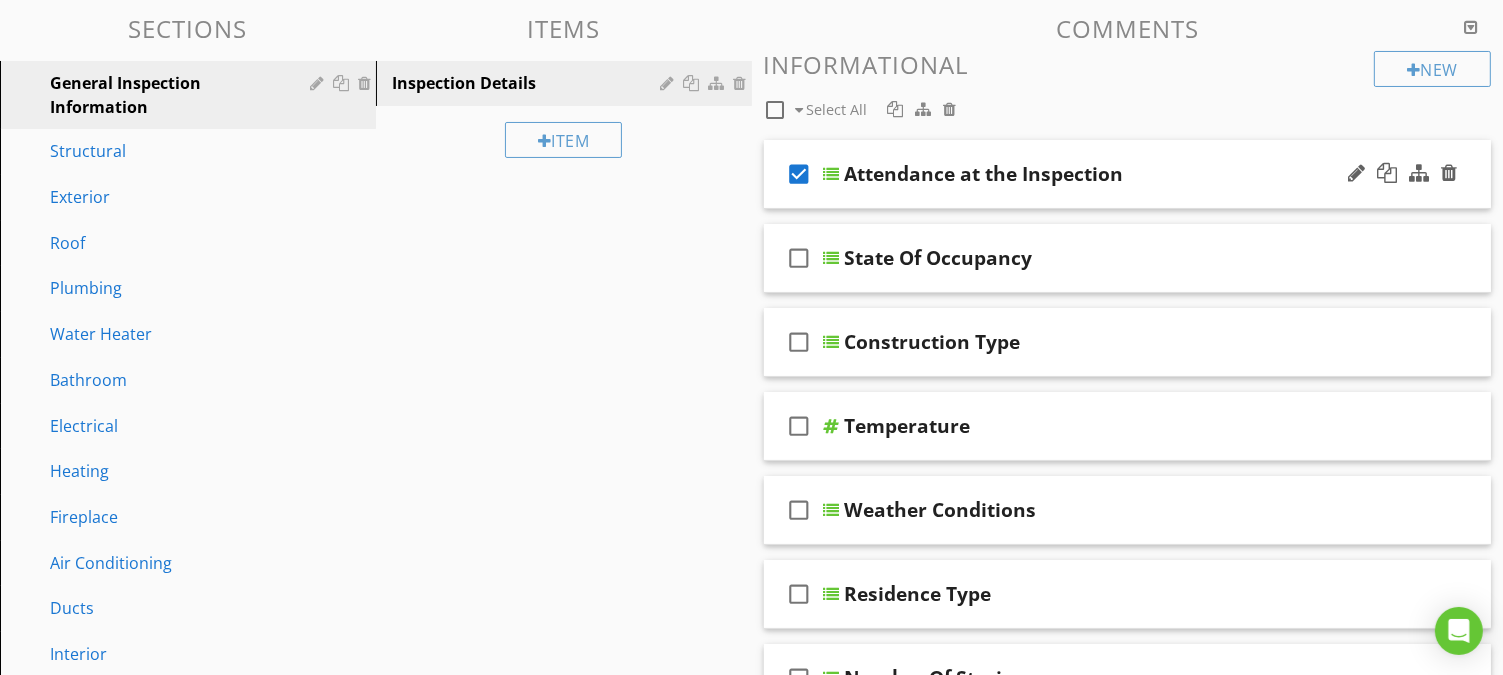 click on "check_box" at bounding box center [800, 174] 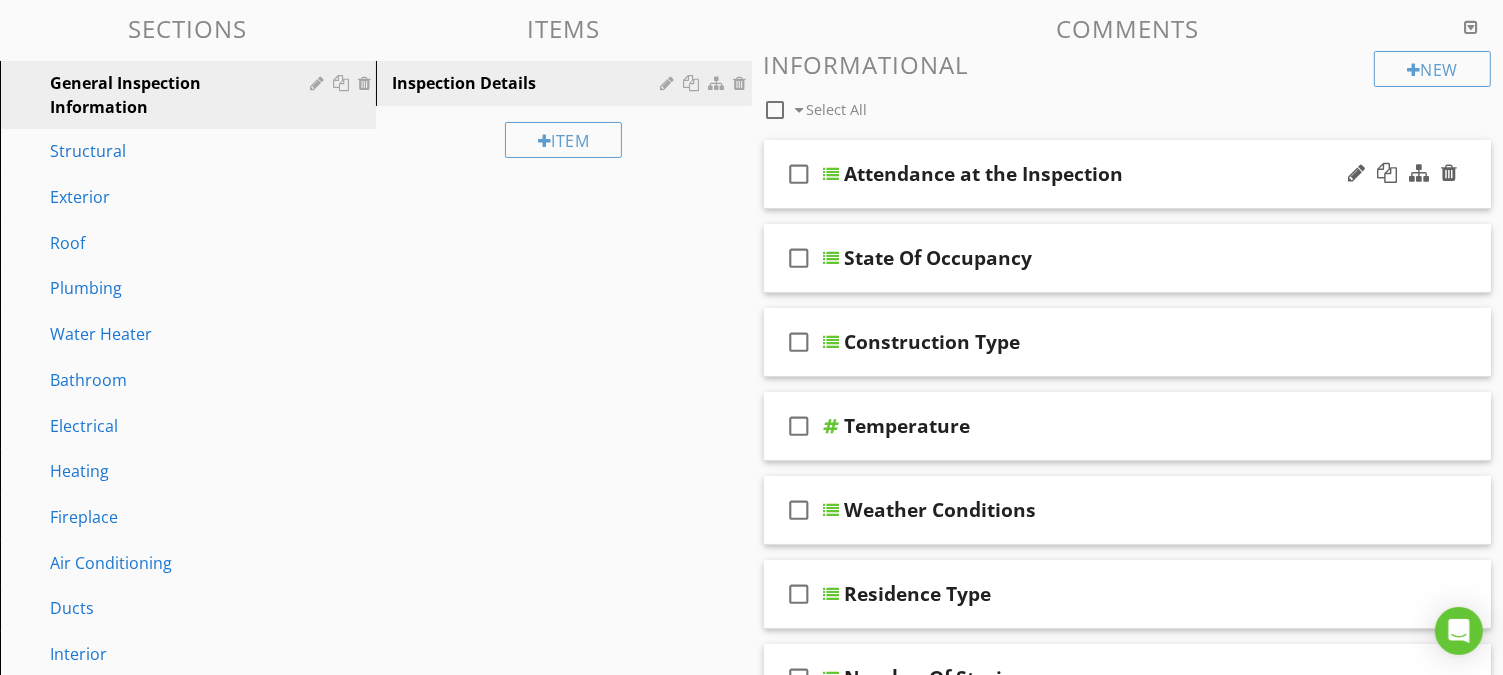 click on "check_box_outline_blank
Attendance at the Inspection" at bounding box center [1128, 174] 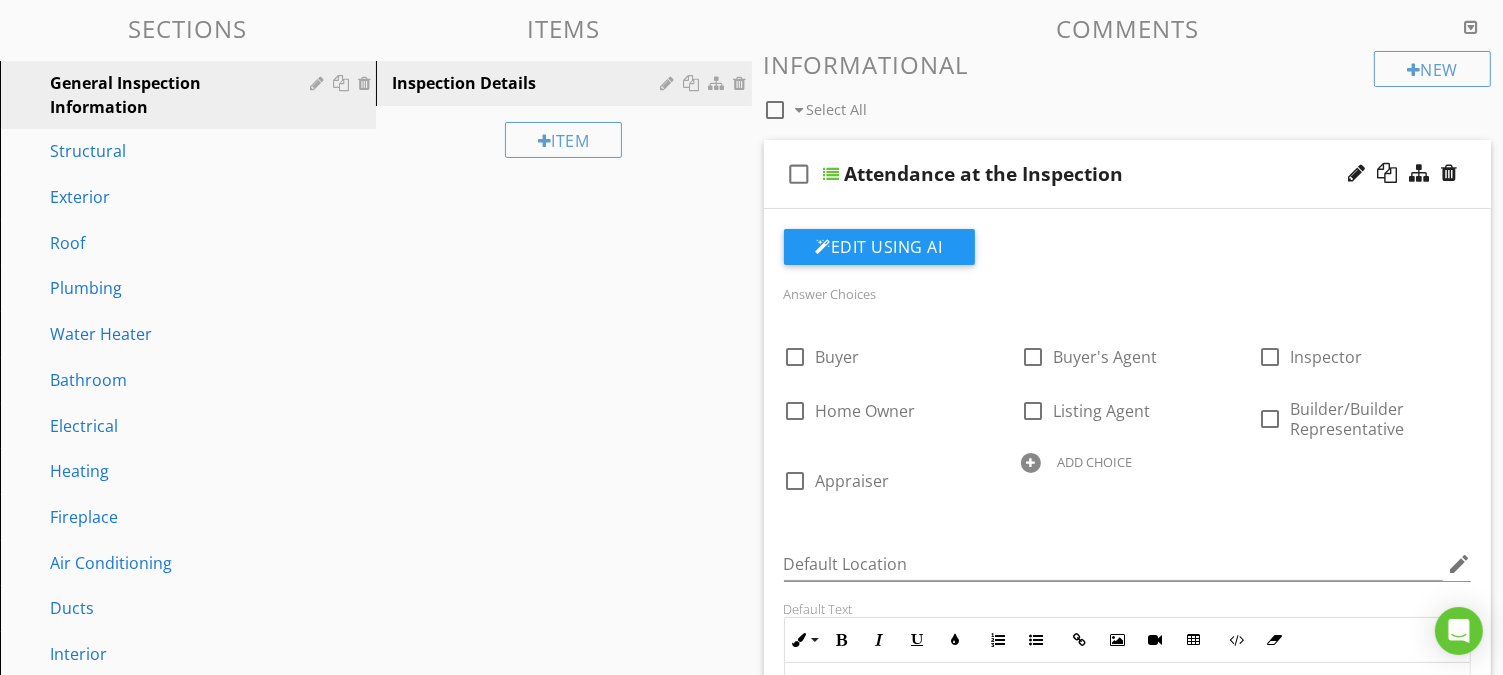 click on "check_box_outline_blank
Attendance at the Inspection" at bounding box center (1128, 174) 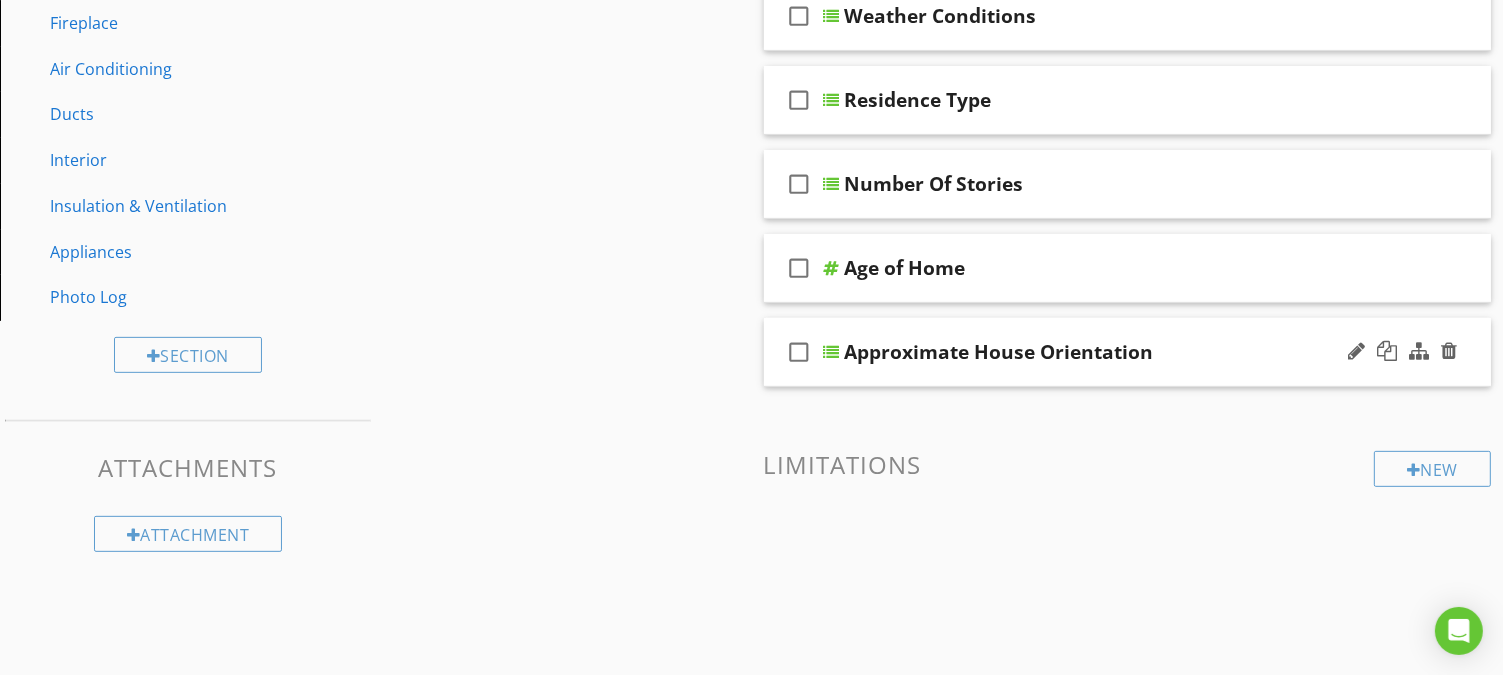 scroll, scrollTop: 695, scrollLeft: 0, axis: vertical 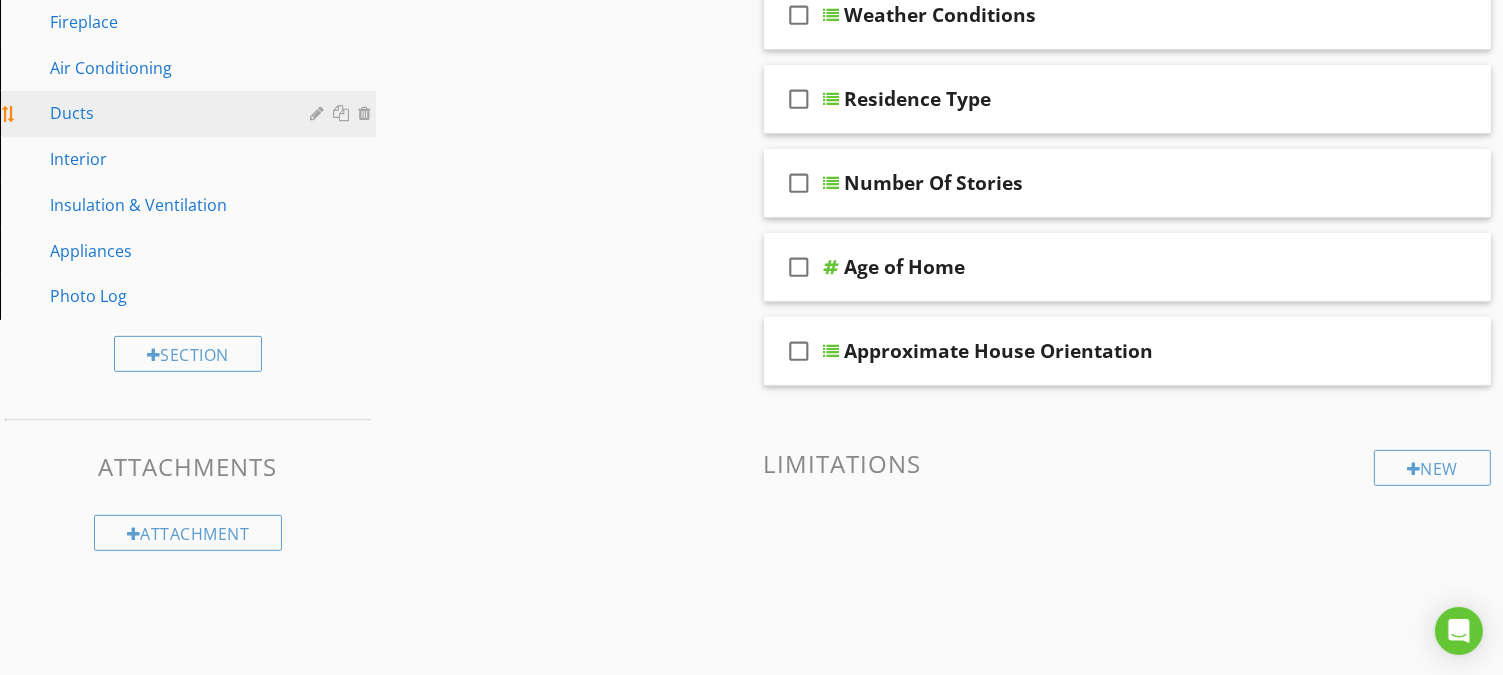 click on "Ducts" at bounding box center (165, 113) 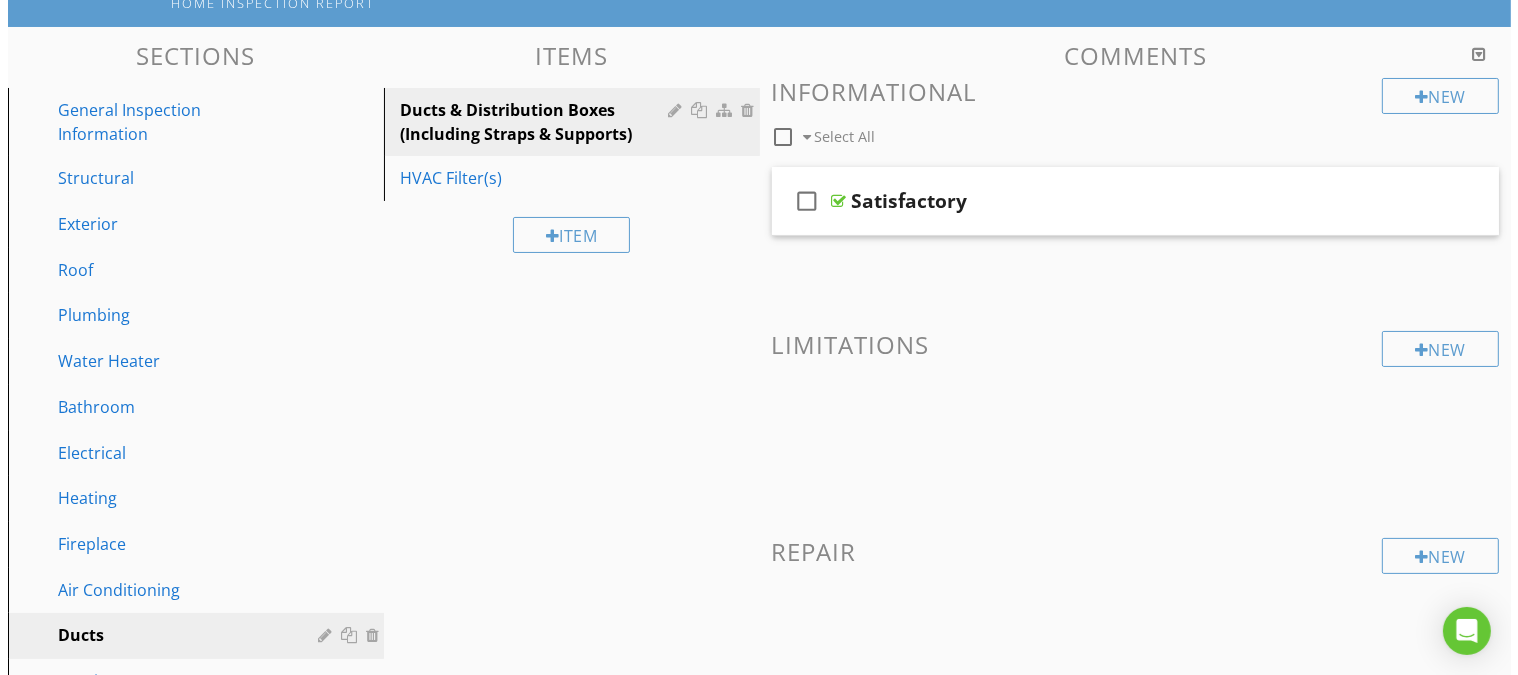 scroll, scrollTop: 300, scrollLeft: 0, axis: vertical 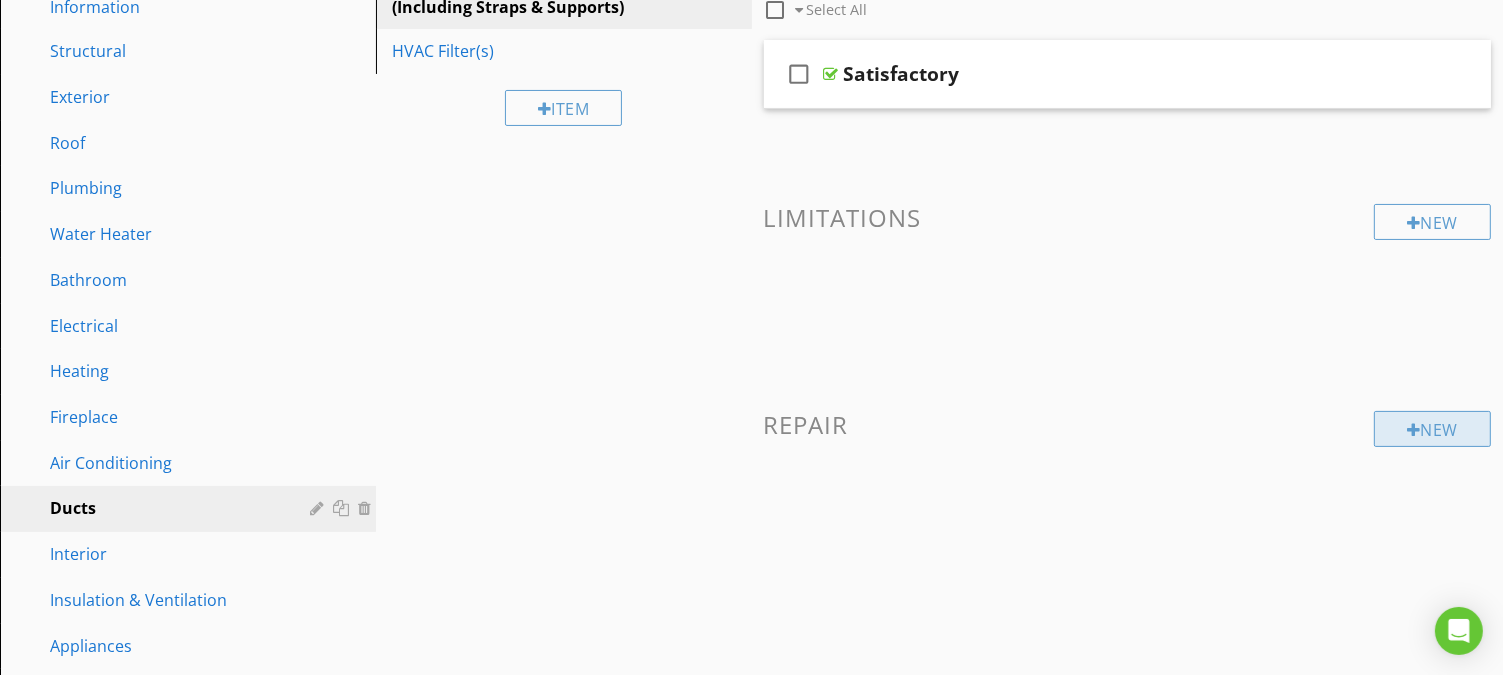 click at bounding box center (1414, 430) 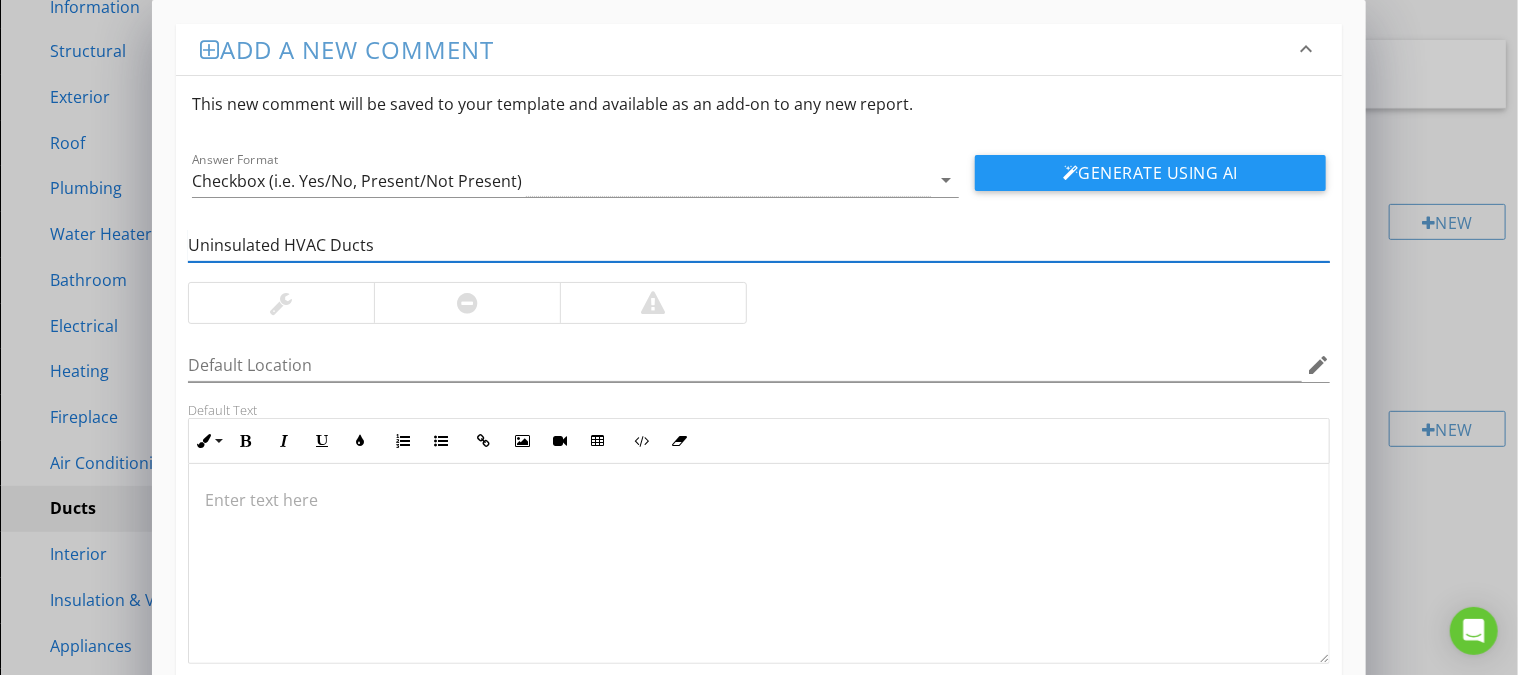 type on "Uninsulated HVAC Ducts" 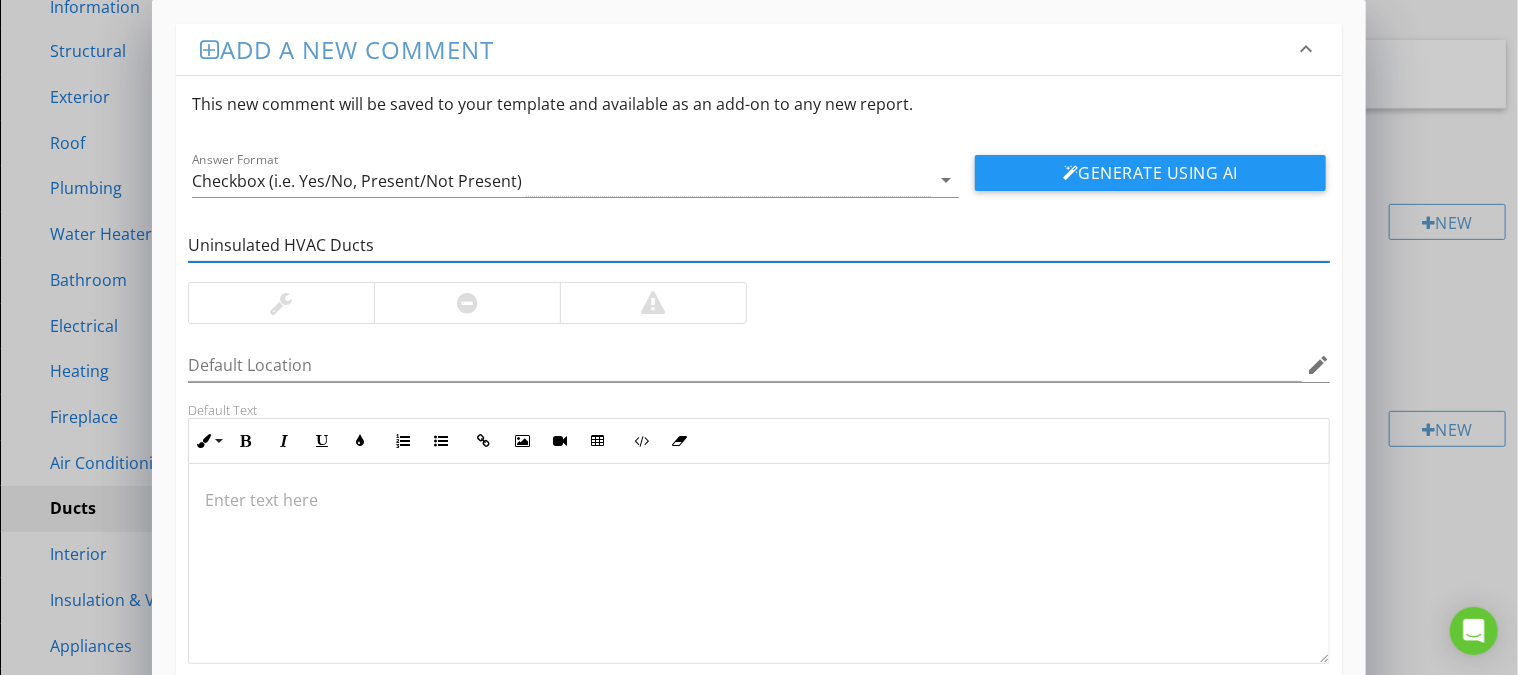 click at bounding box center (467, 303) 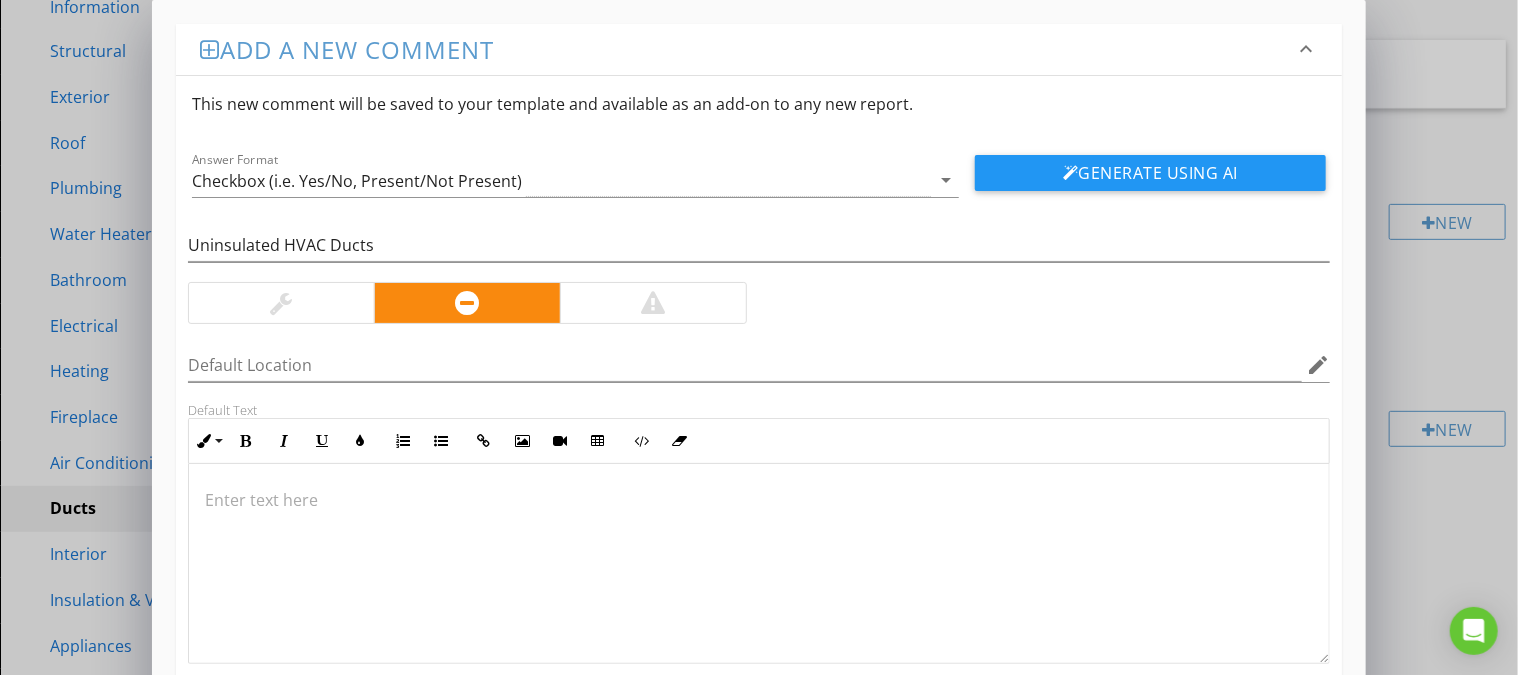 click at bounding box center (759, 500) 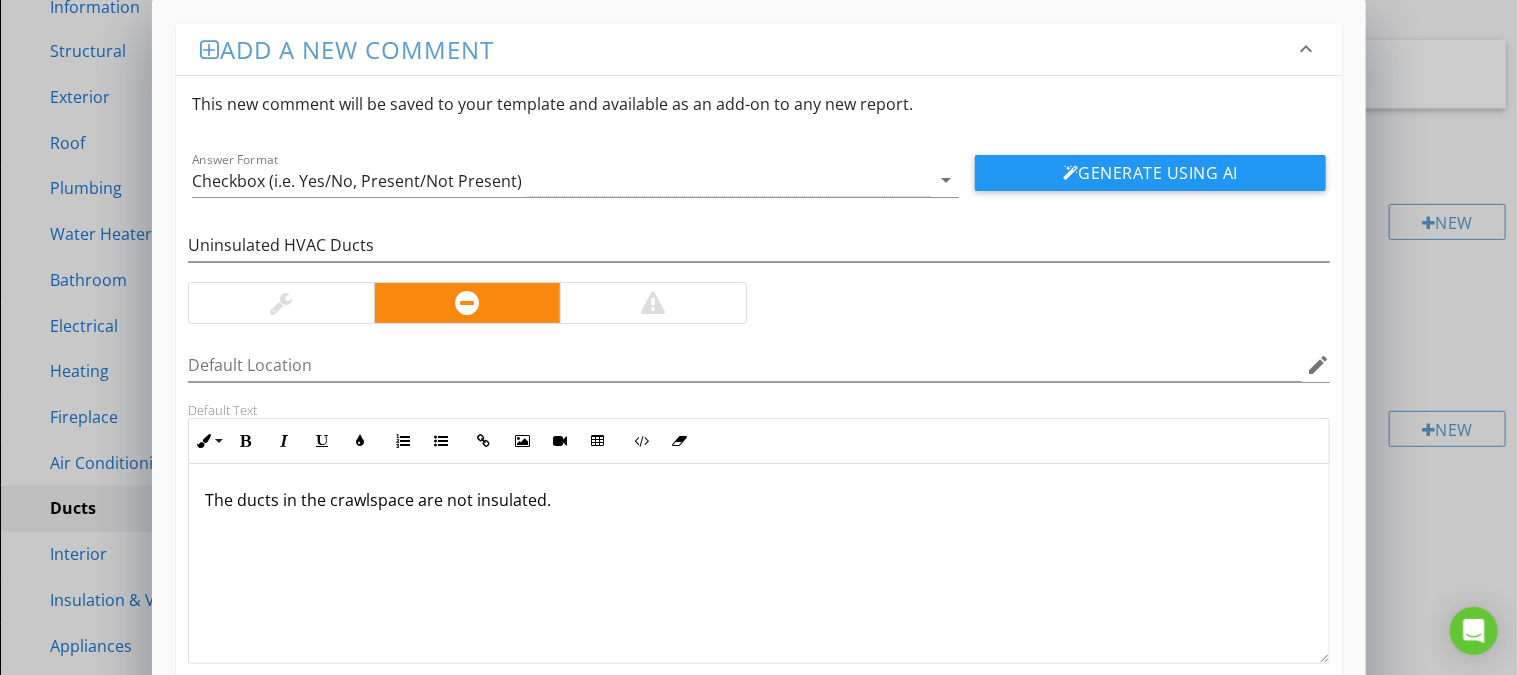 click on "The ducts in the crawlspace are not insulated." at bounding box center [759, 500] 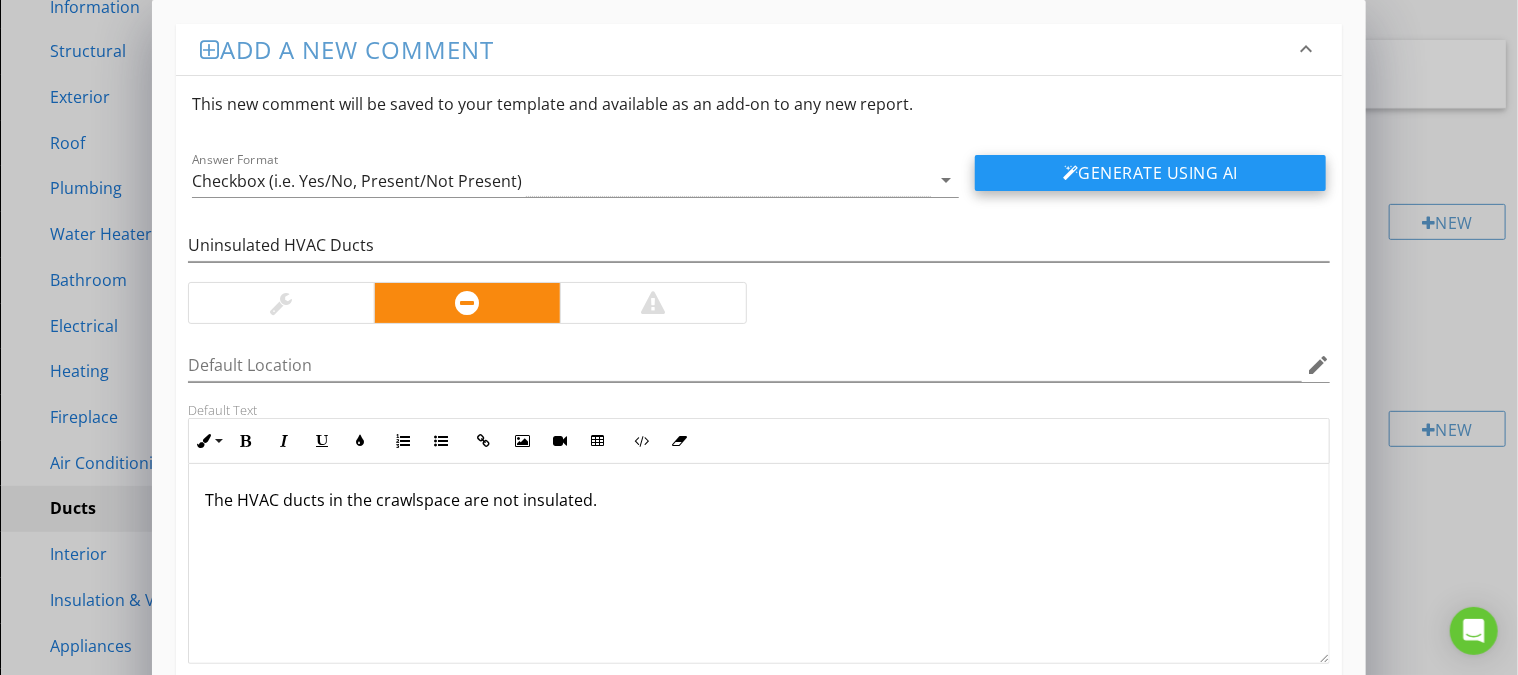 click on "Generate Using AI" at bounding box center (1150, 173) 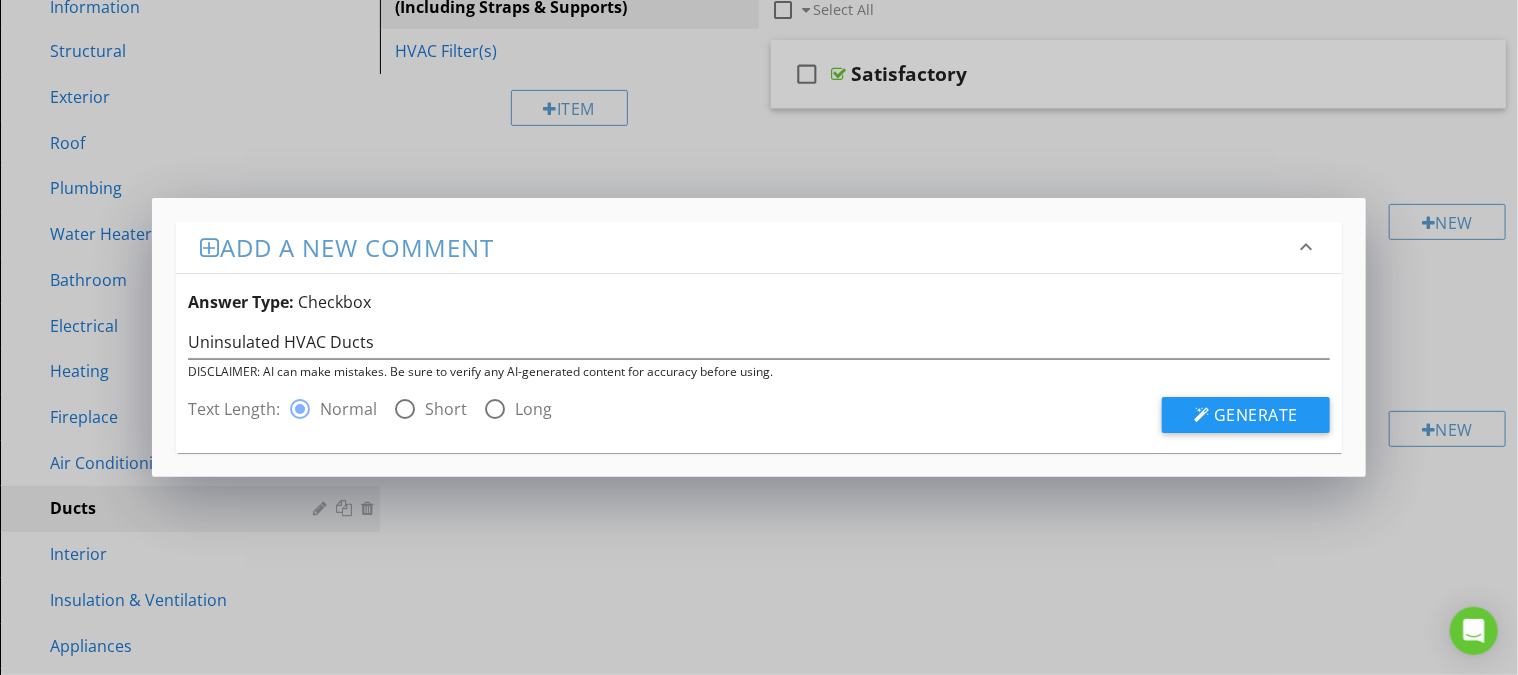 click at bounding box center (495, 409) 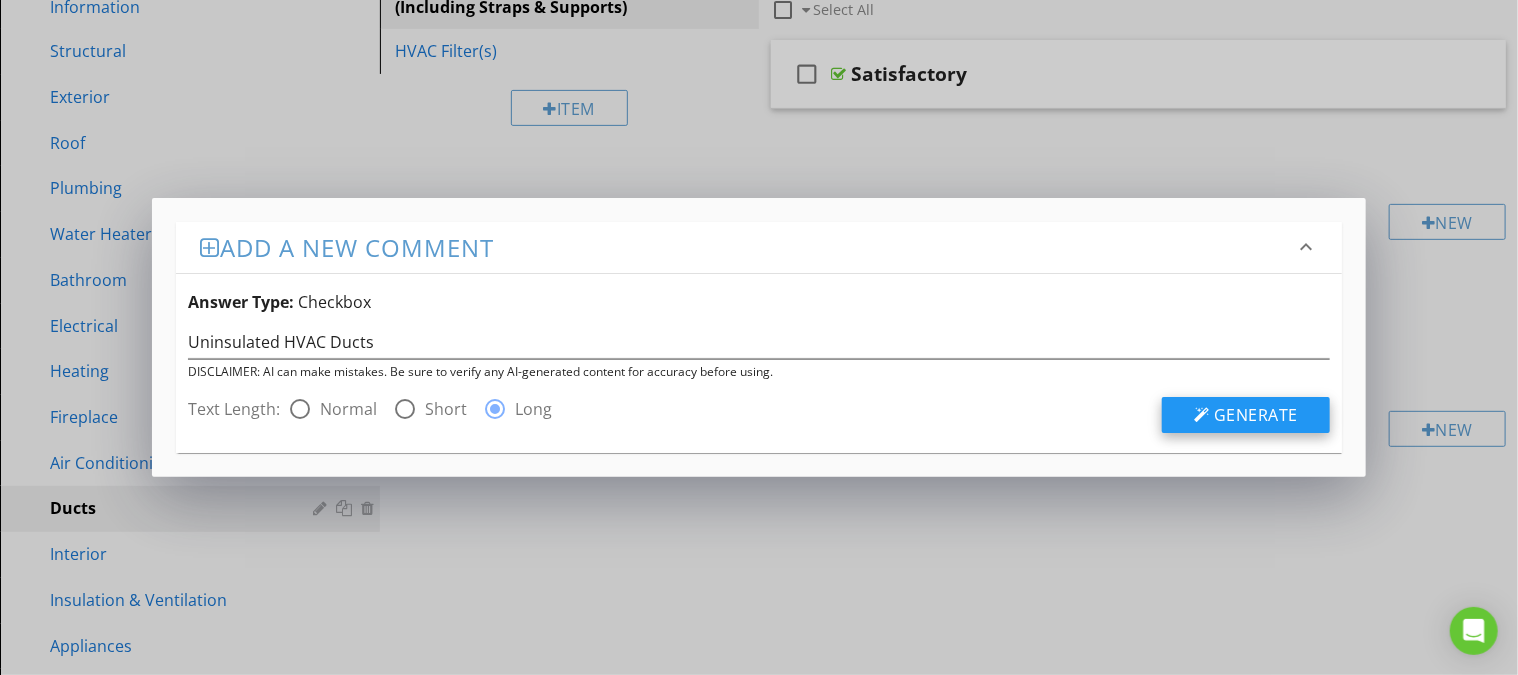 click on "Generate" at bounding box center [1256, 415] 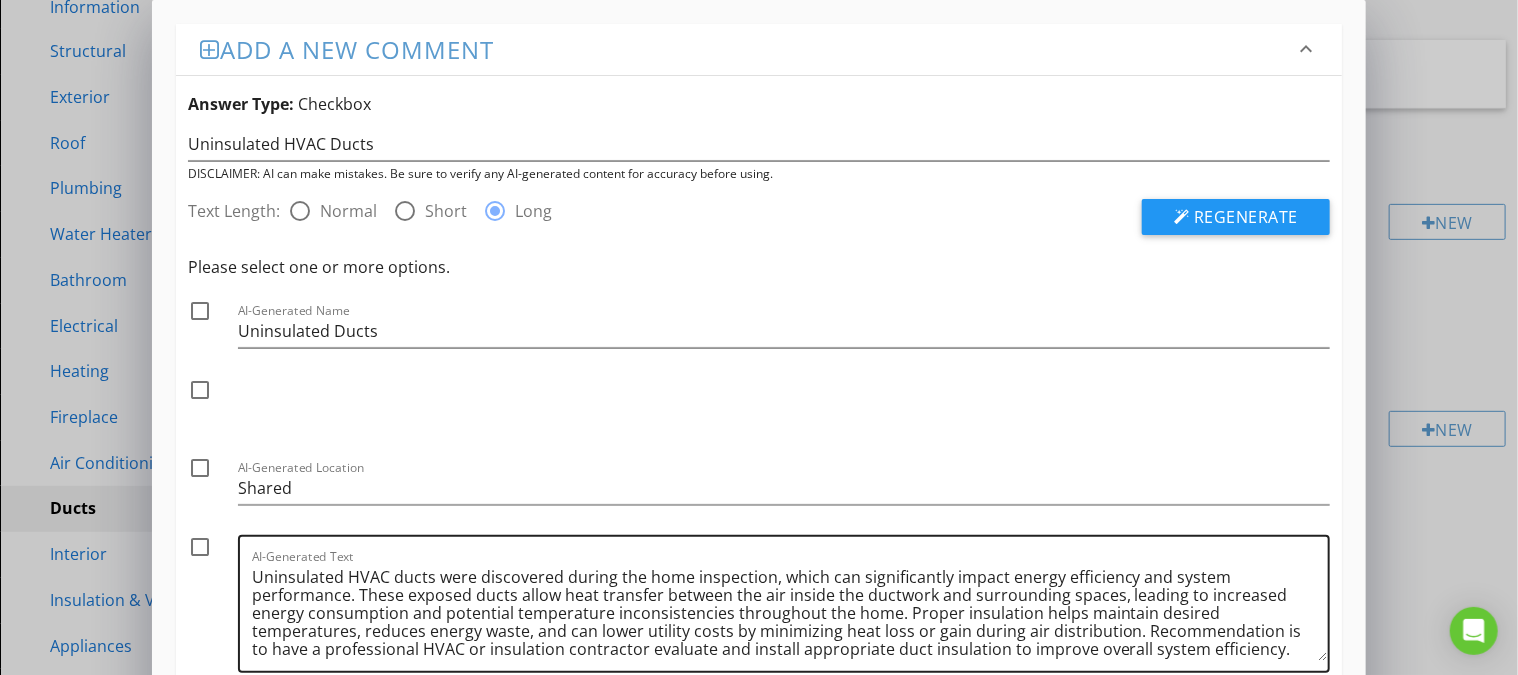 scroll, scrollTop: 100, scrollLeft: 0, axis: vertical 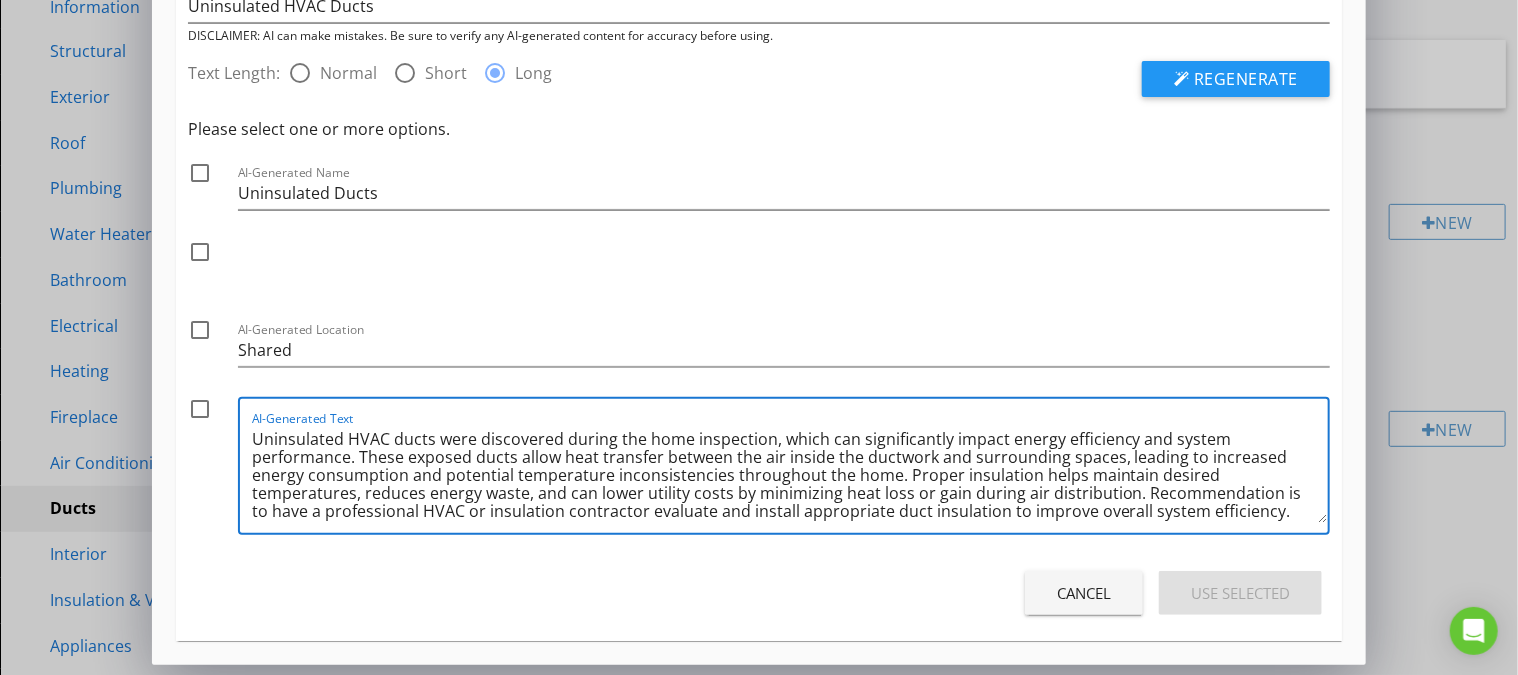 drag, startPoint x: 1285, startPoint y: 512, endPoint x: 22, endPoint y: 283, distance: 1283.5927 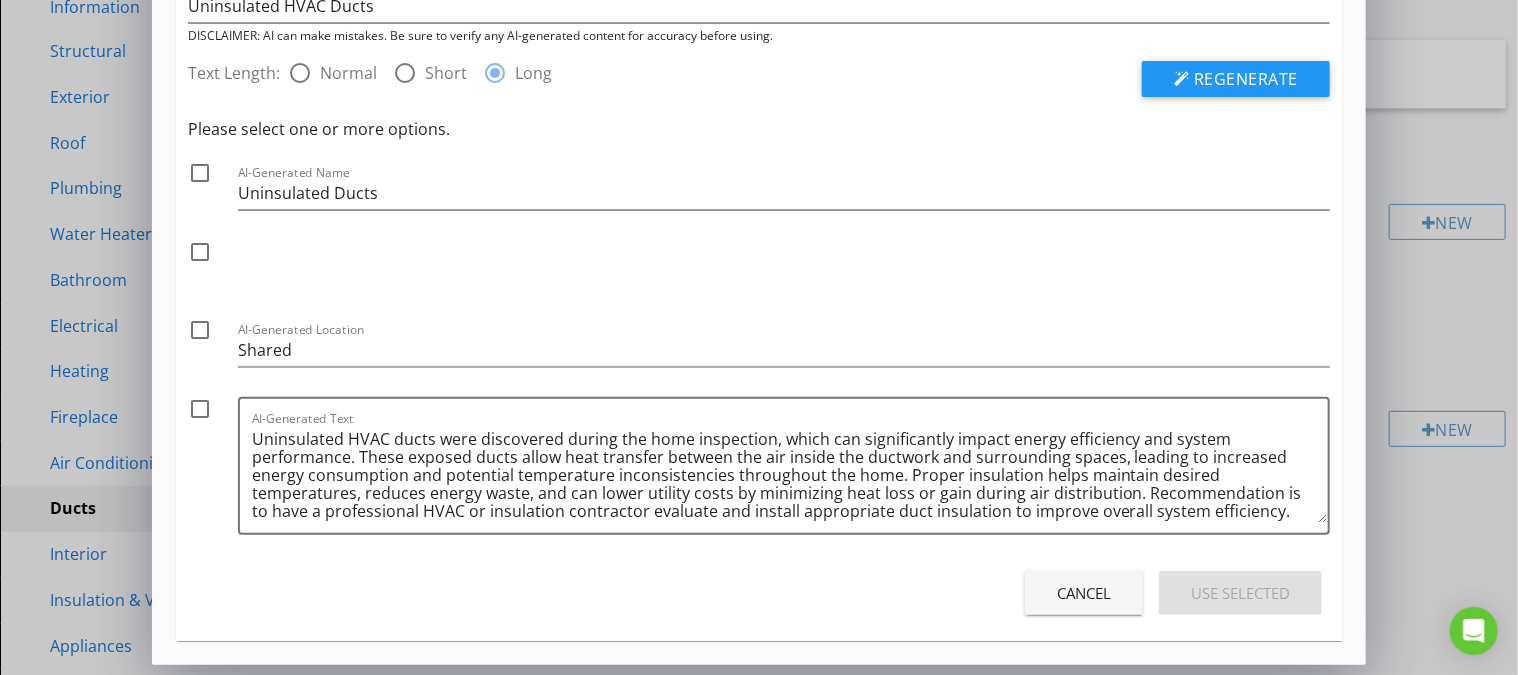 click on "Cancel" at bounding box center (1084, 593) 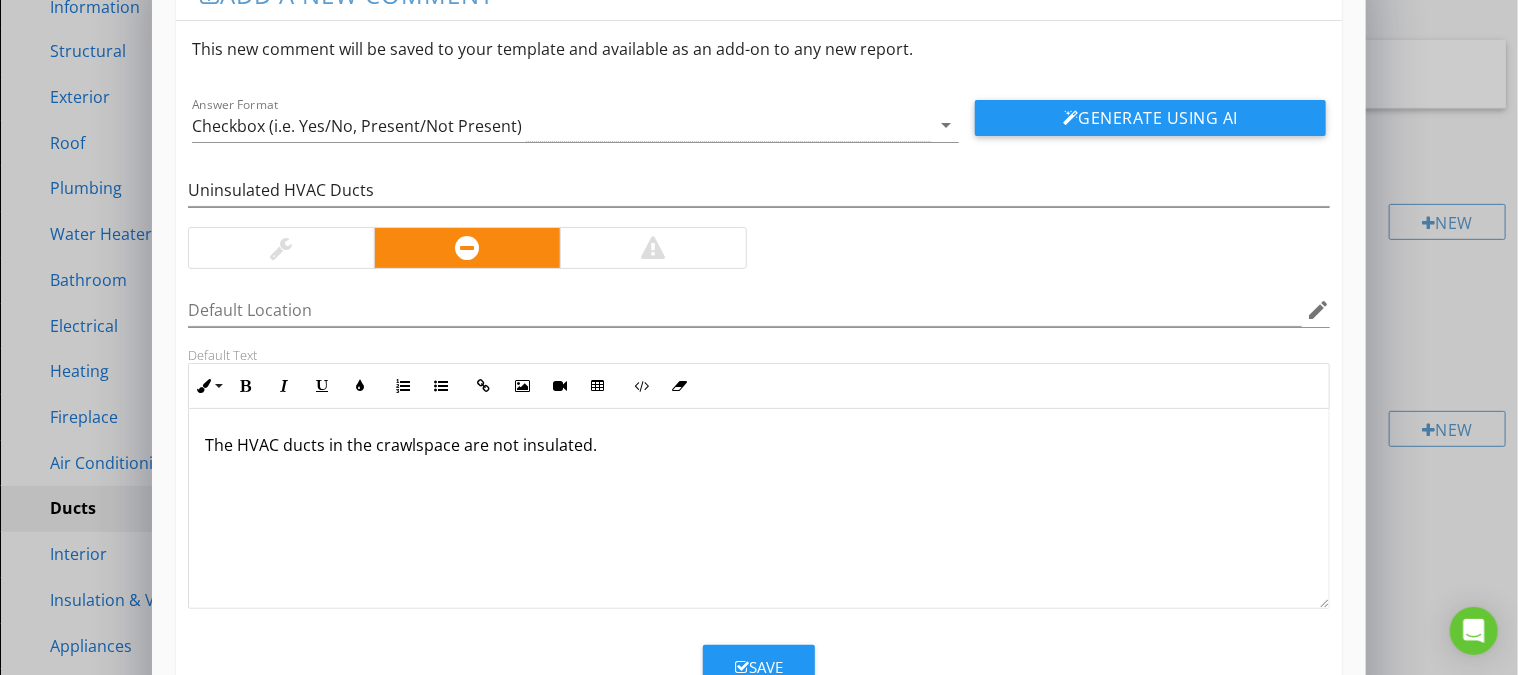 scroll, scrollTop: 23, scrollLeft: 0, axis: vertical 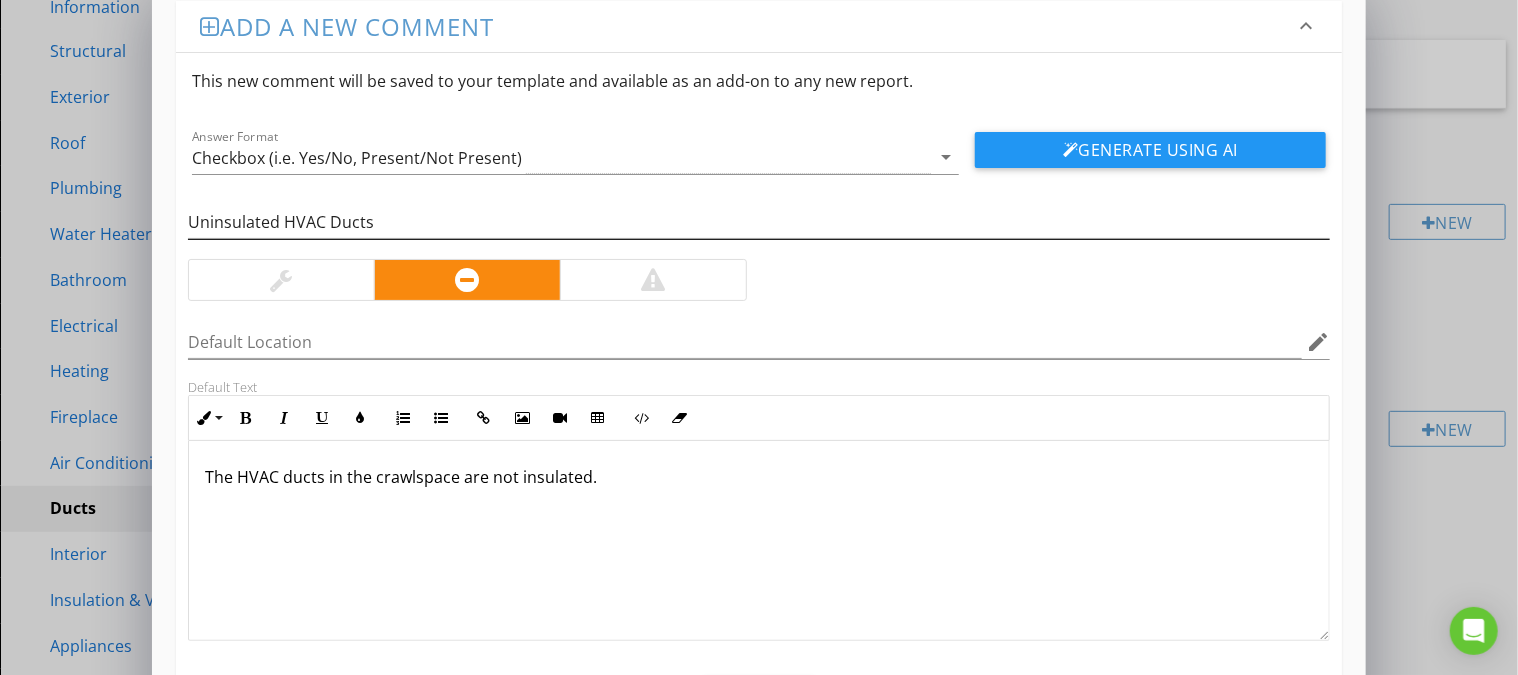 drag, startPoint x: 524, startPoint y: 243, endPoint x: 524, endPoint y: 224, distance: 19 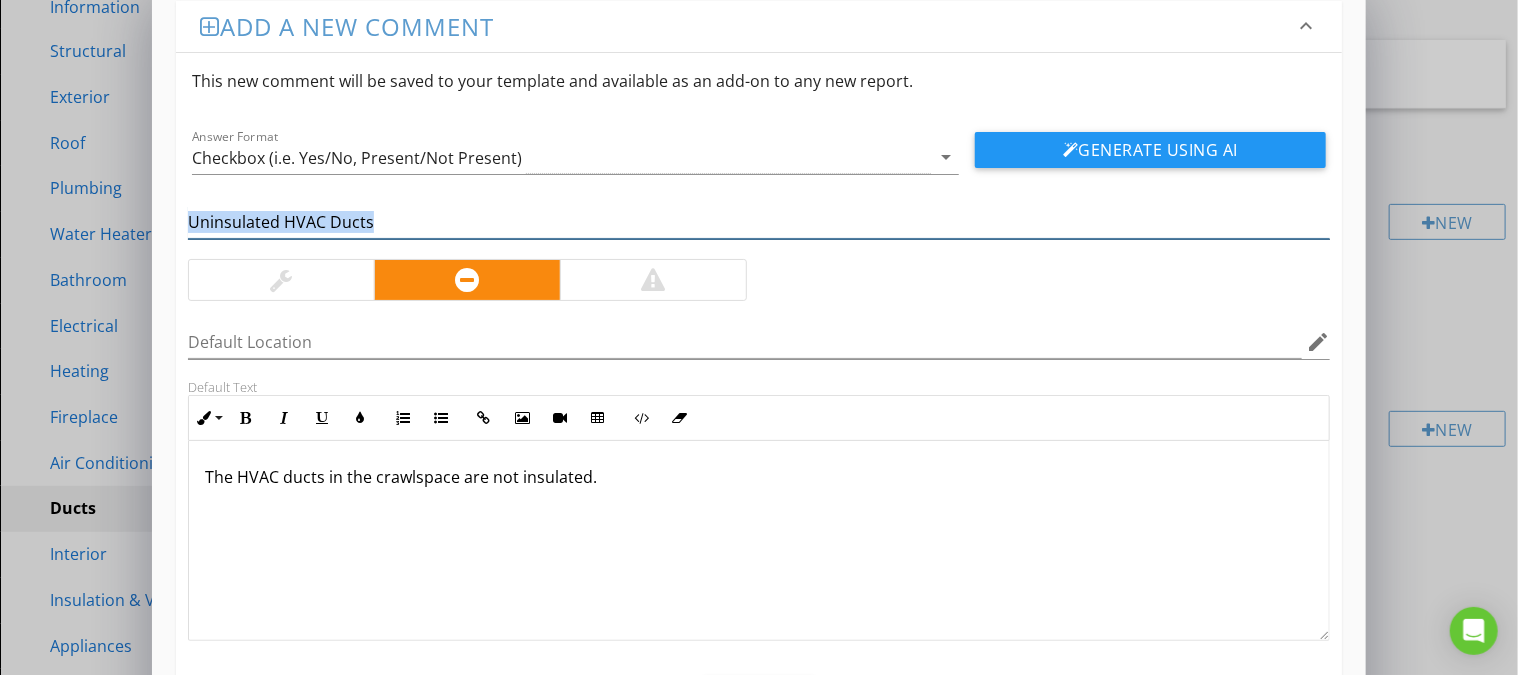 click on "Uninsulated HVAC Ducts" at bounding box center (759, 222) 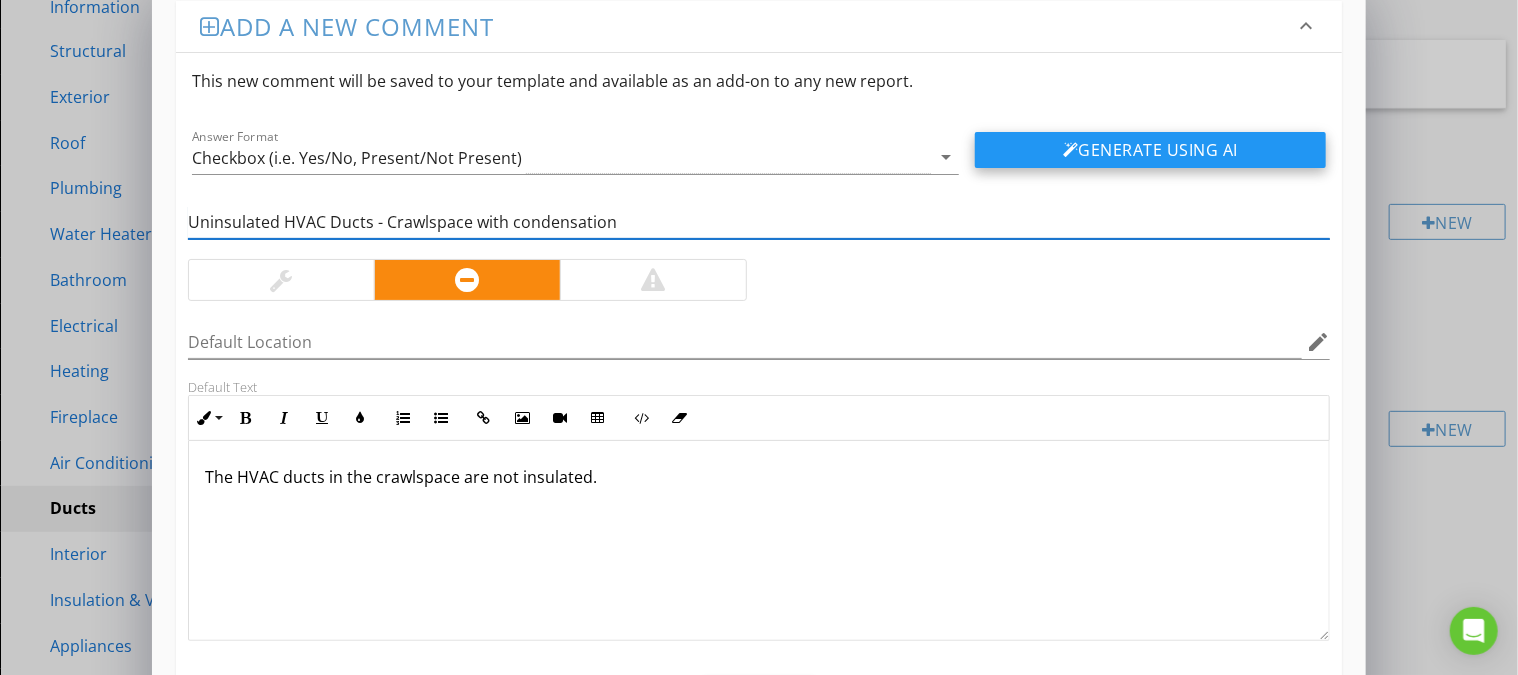 type on "Uninsulated HVAC Ducts - Crawlspace with condensation" 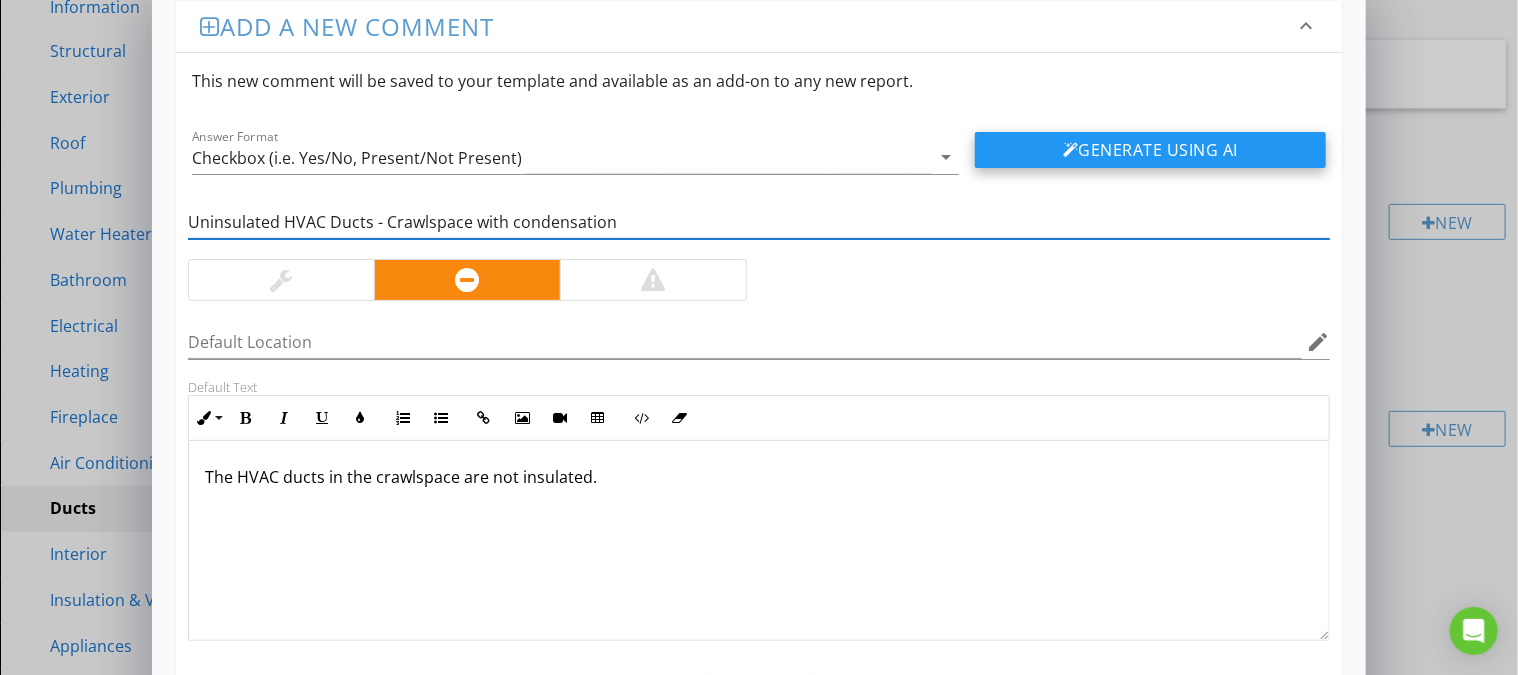 click on "Generate Using AI" at bounding box center (1150, 150) 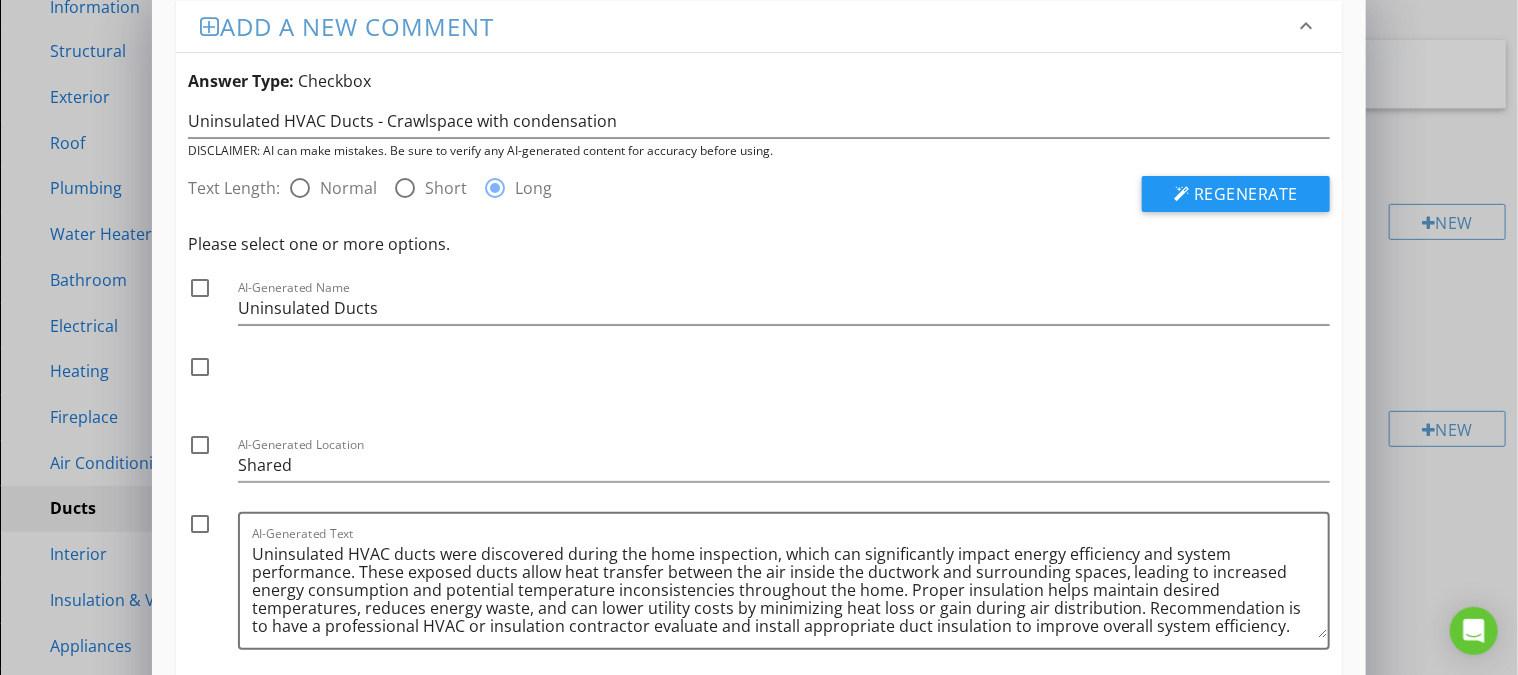 click on "Regenerate" at bounding box center [1246, 194] 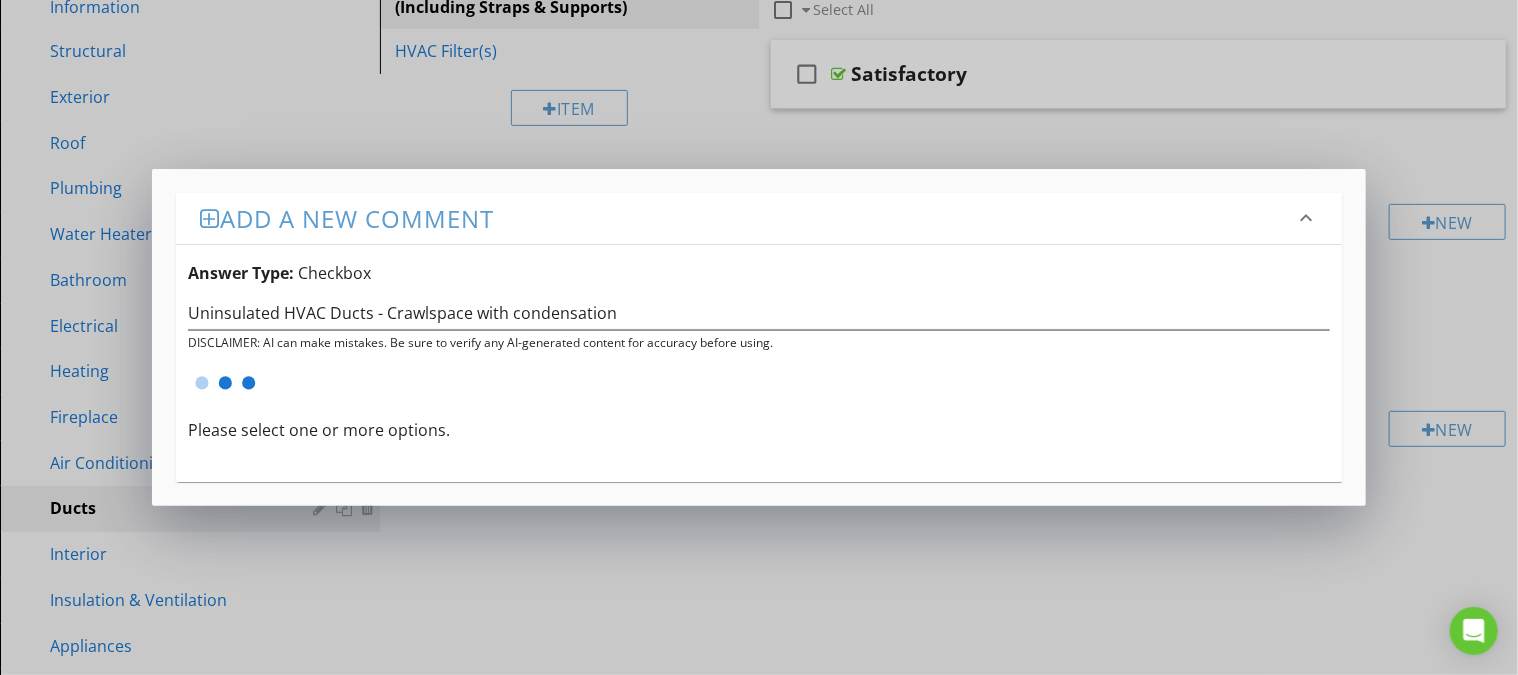 scroll, scrollTop: 0, scrollLeft: 0, axis: both 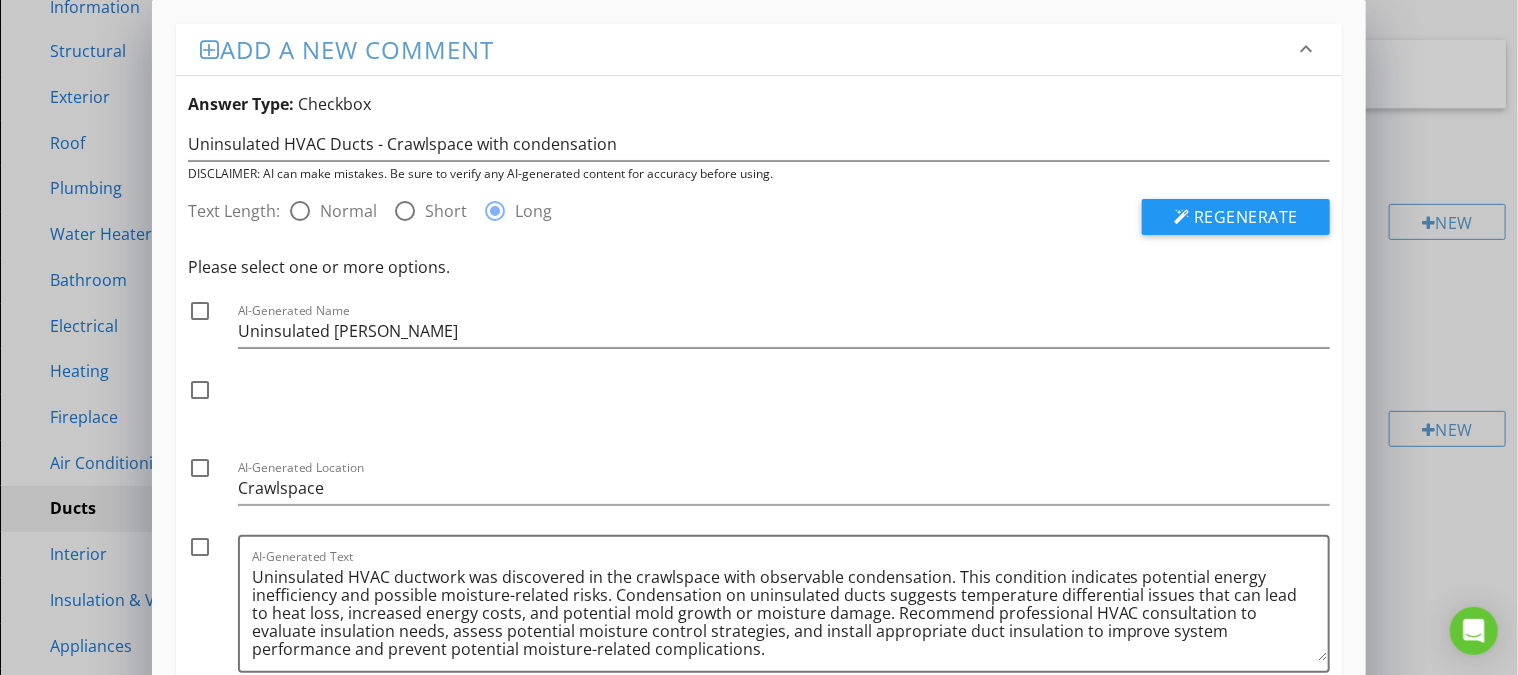 click at bounding box center (300, 211) 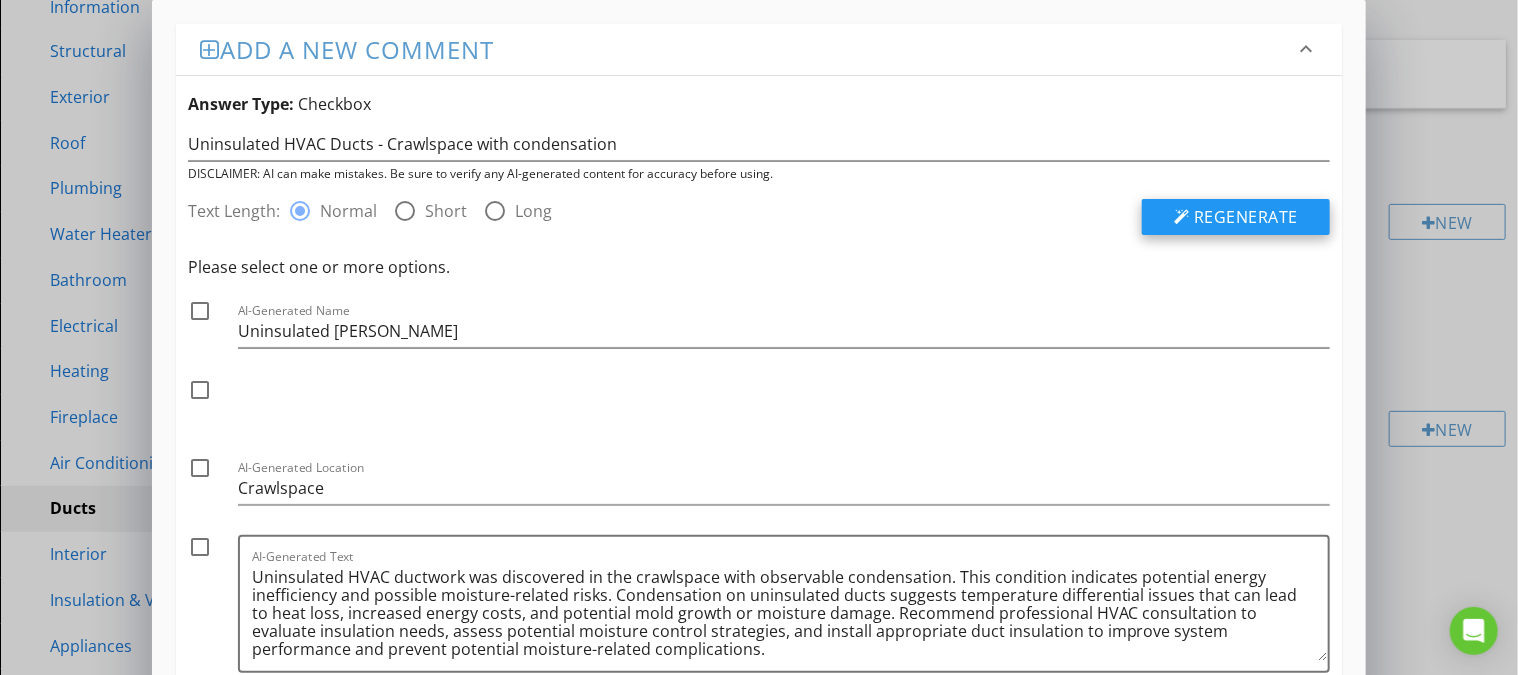 click on "Regenerate" at bounding box center (1236, 217) 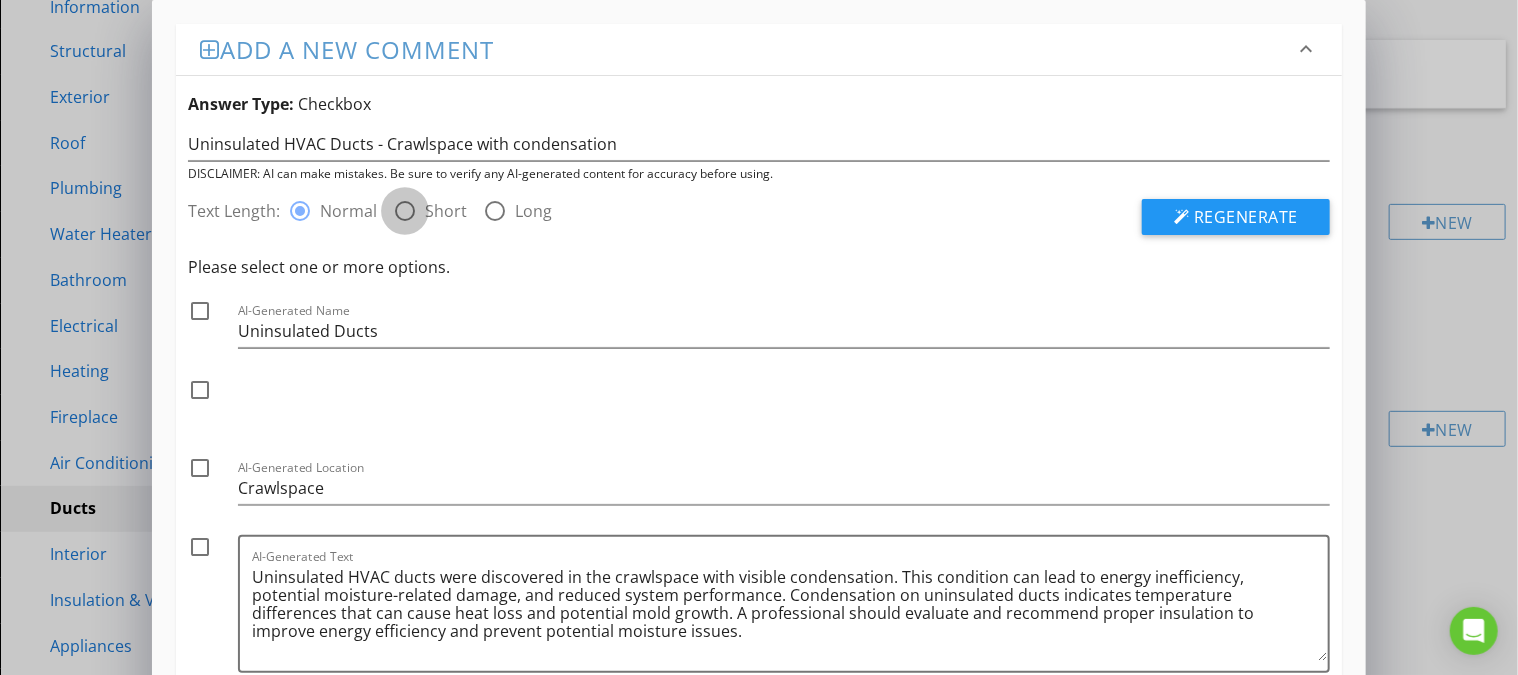 click at bounding box center (405, 211) 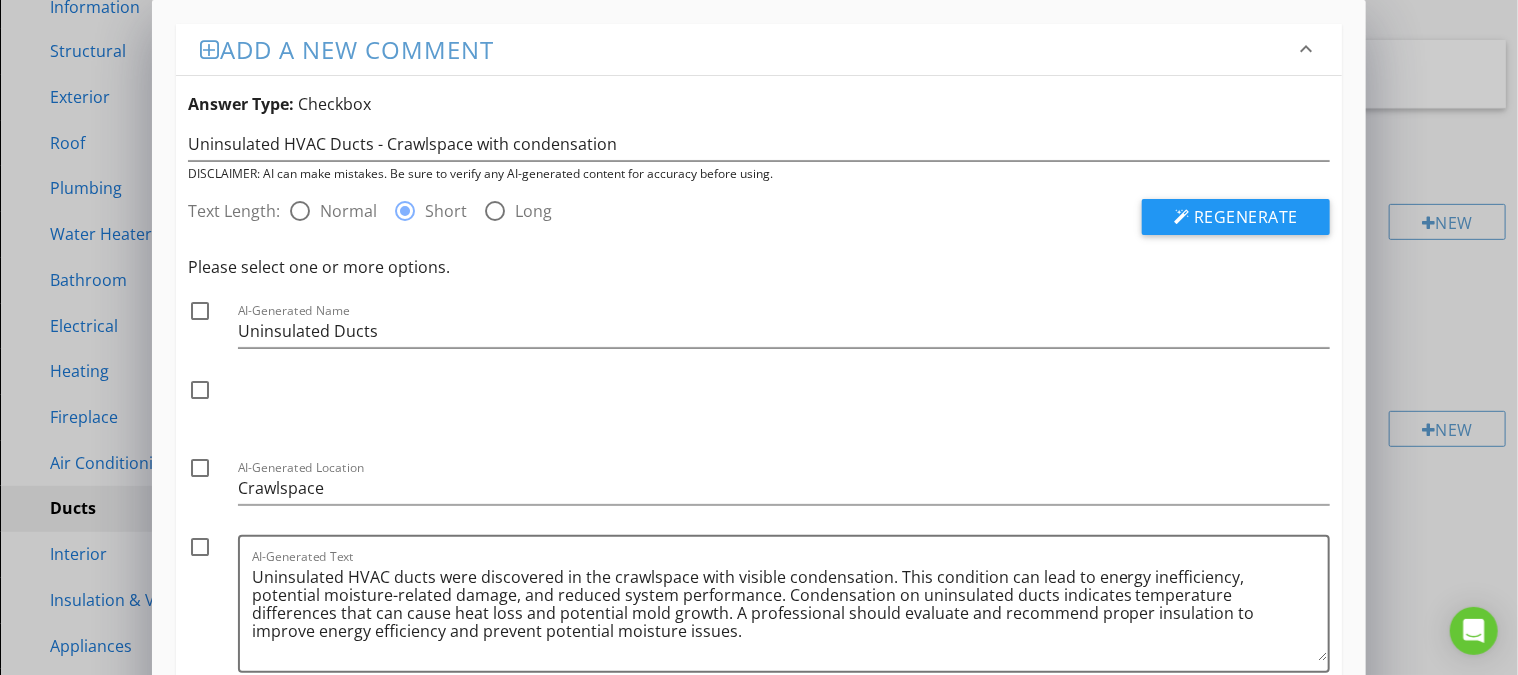 click at bounding box center (1182, 217) 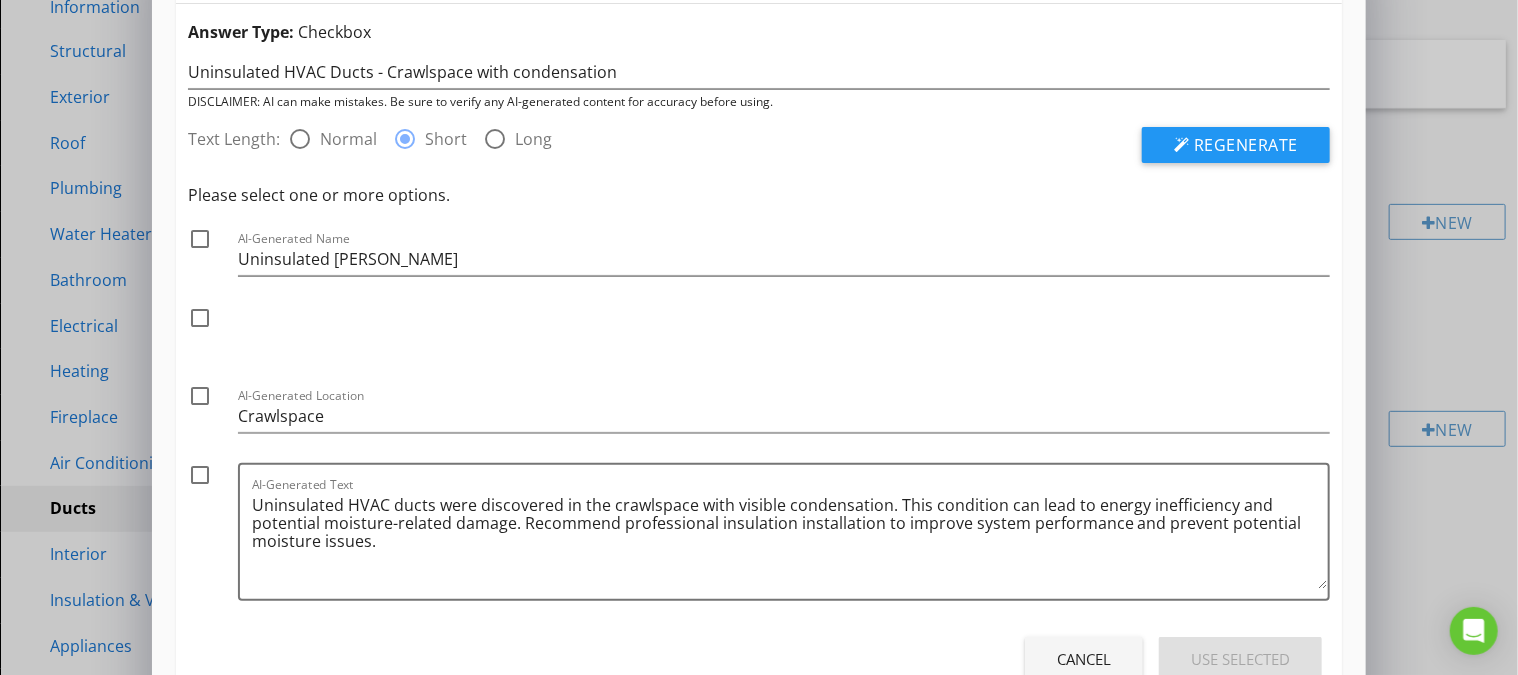 scroll, scrollTop: 38, scrollLeft: 0, axis: vertical 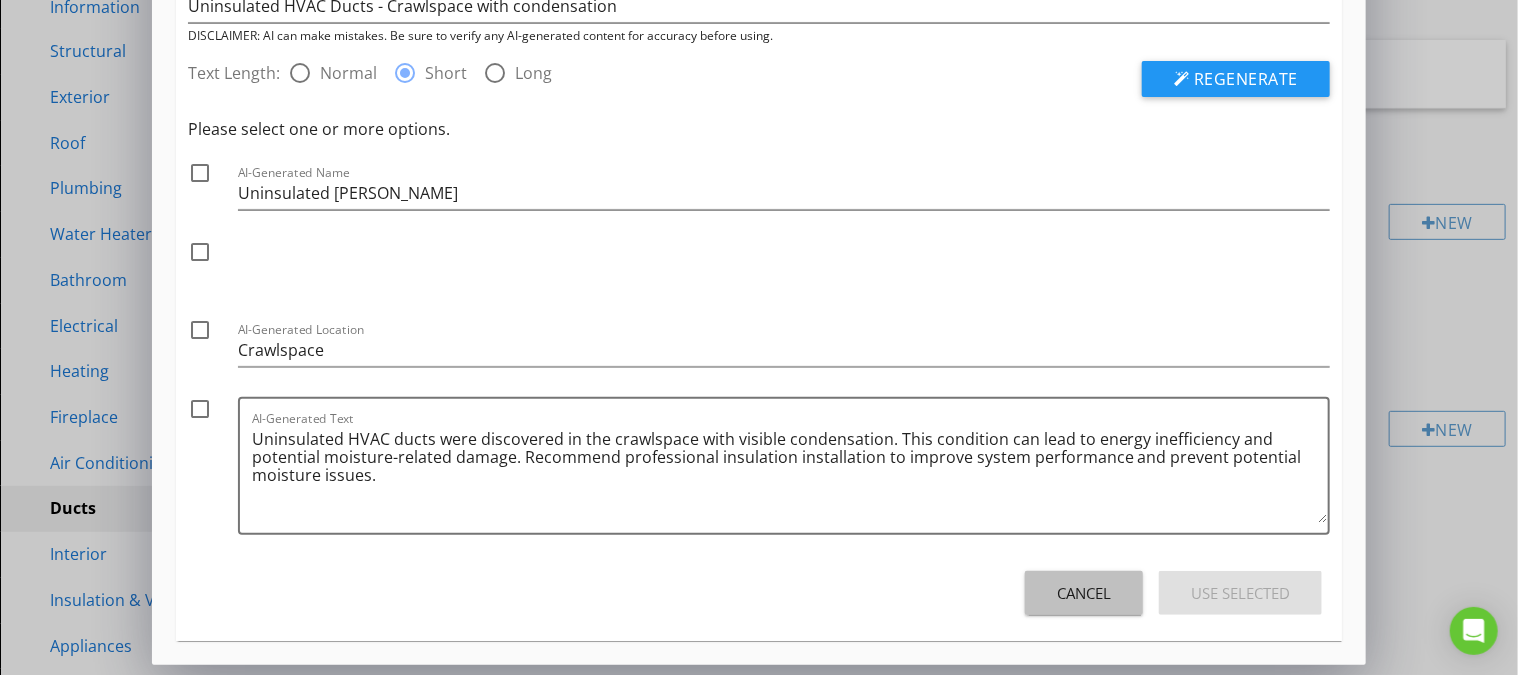click on "Cancel" at bounding box center (1084, 593) 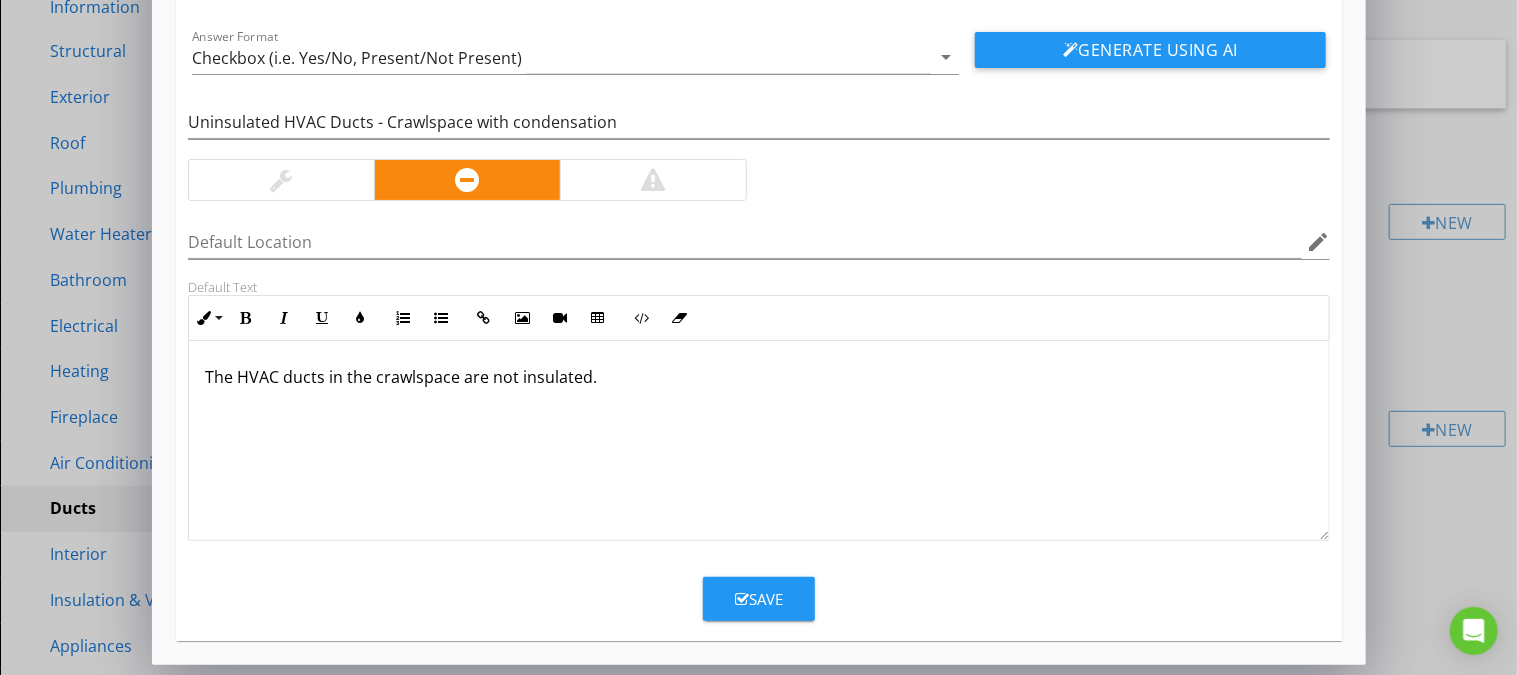 scroll, scrollTop: 23, scrollLeft: 0, axis: vertical 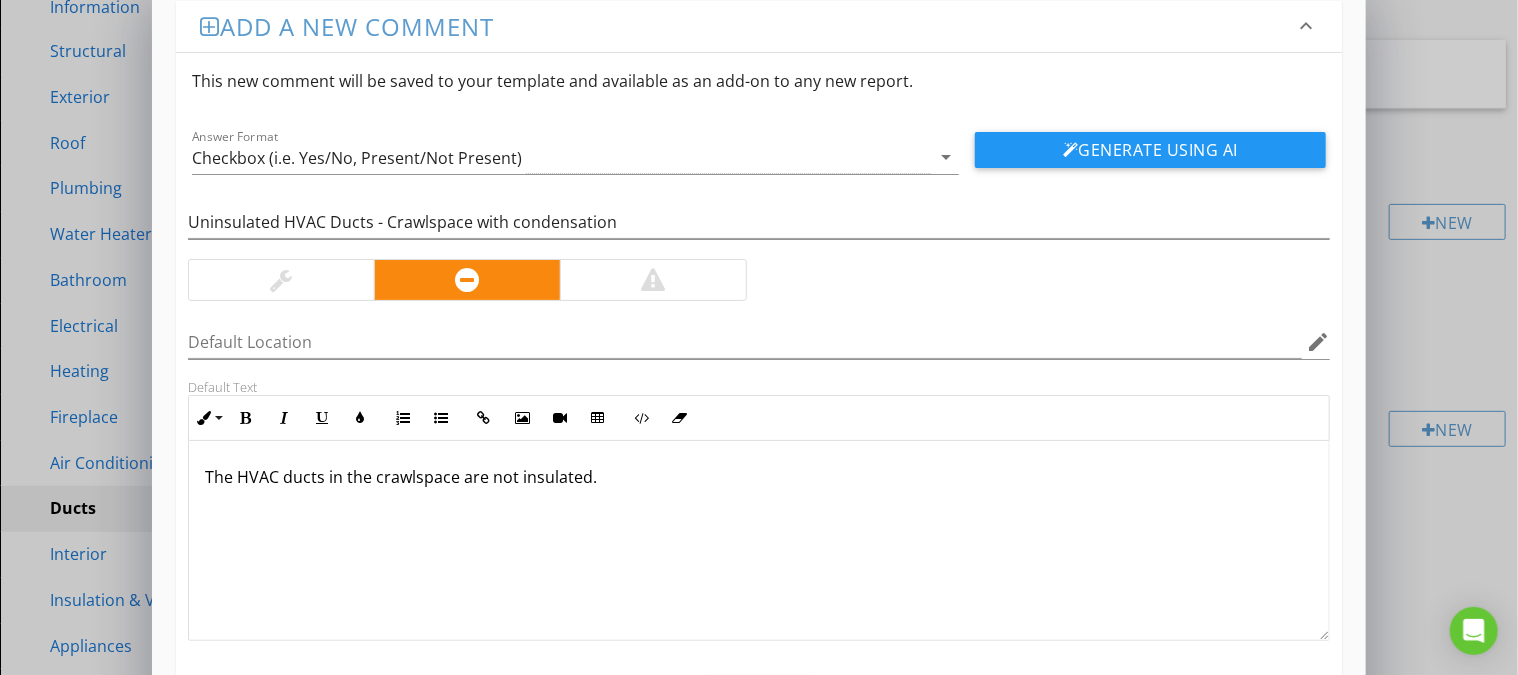 drag, startPoint x: 601, startPoint y: 475, endPoint x: -12, endPoint y: 410, distance: 616.4365 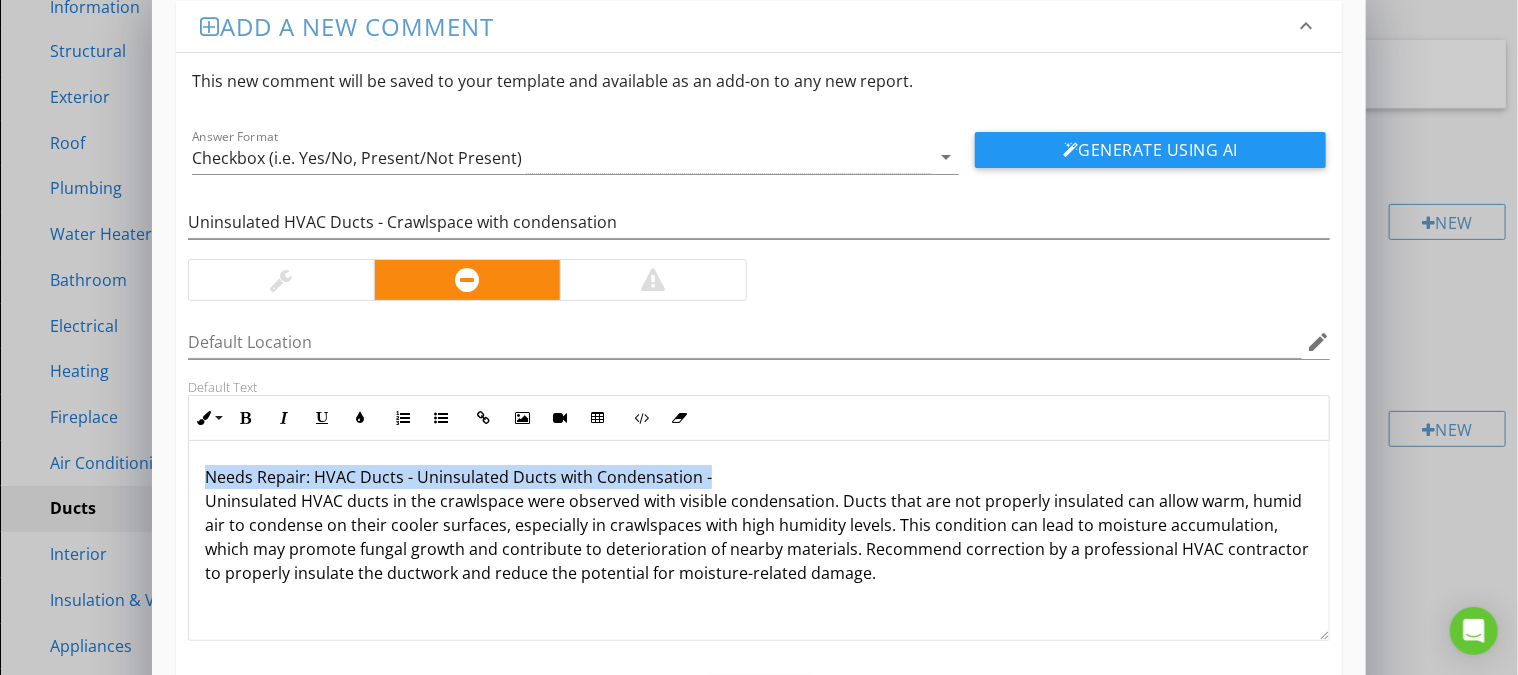 drag, startPoint x: 725, startPoint y: 476, endPoint x: 33, endPoint y: 447, distance: 692.6074 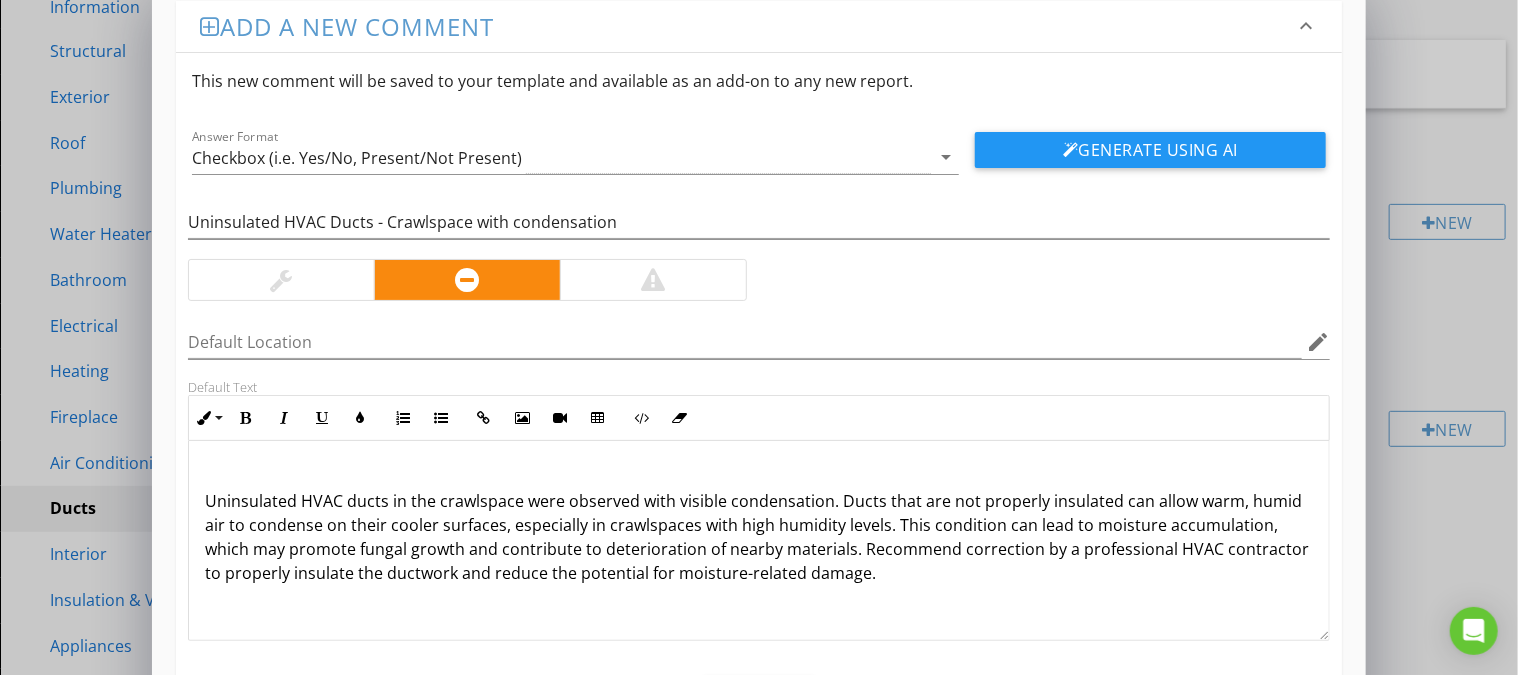 click on "Uninsulated HVAC ducts in the crawlspace were observed with visible condensation. Ducts that are not properly insulated can allow warm, humid air to condense on their cooler surfaces, especially in crawlspaces with high humidity levels. This condition can lead to moisture accumulation, which may promote fungal growth and contribute to deterioration of nearby materials. Recommend correction by a professional HVAC contractor to properly insulate the ductwork and reduce the potential for moisture-related damage." at bounding box center [759, 525] 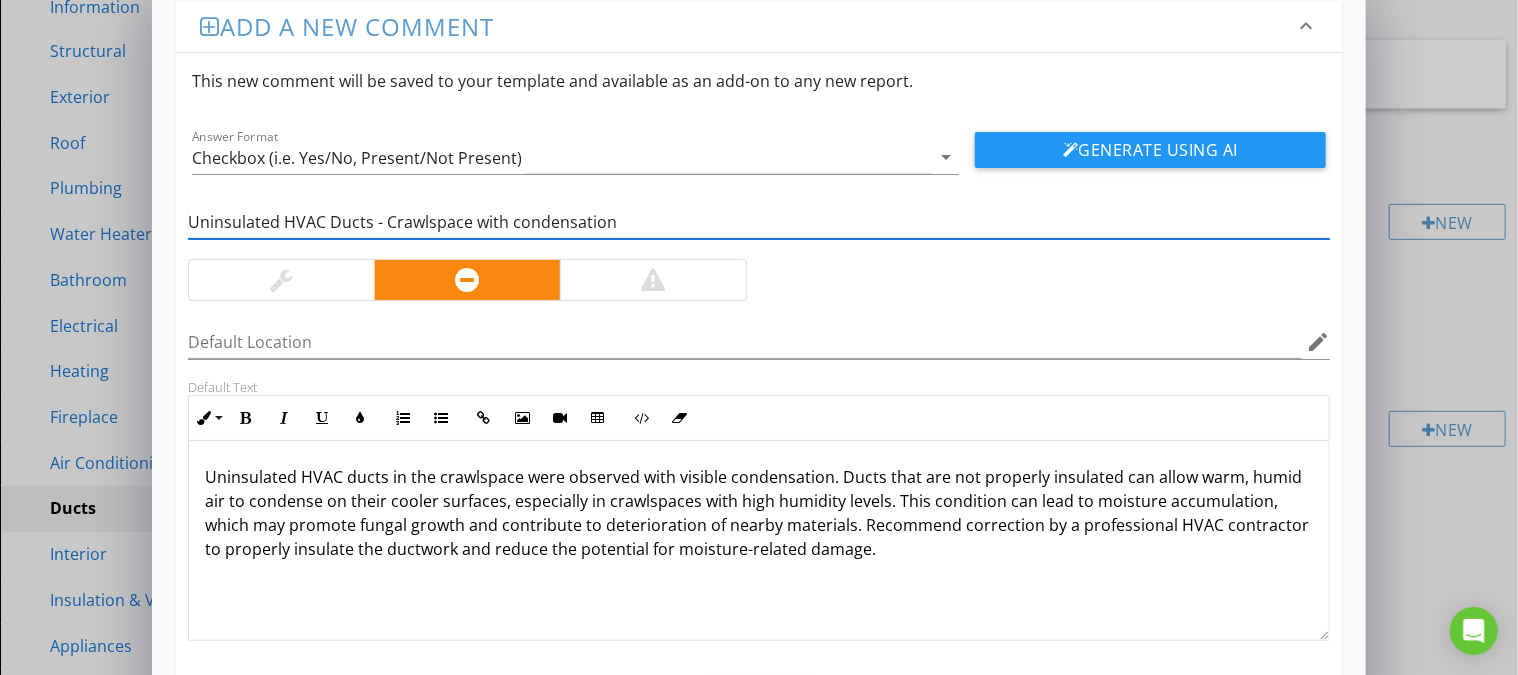 drag, startPoint x: 648, startPoint y: 223, endPoint x: -12, endPoint y: 115, distance: 668.778 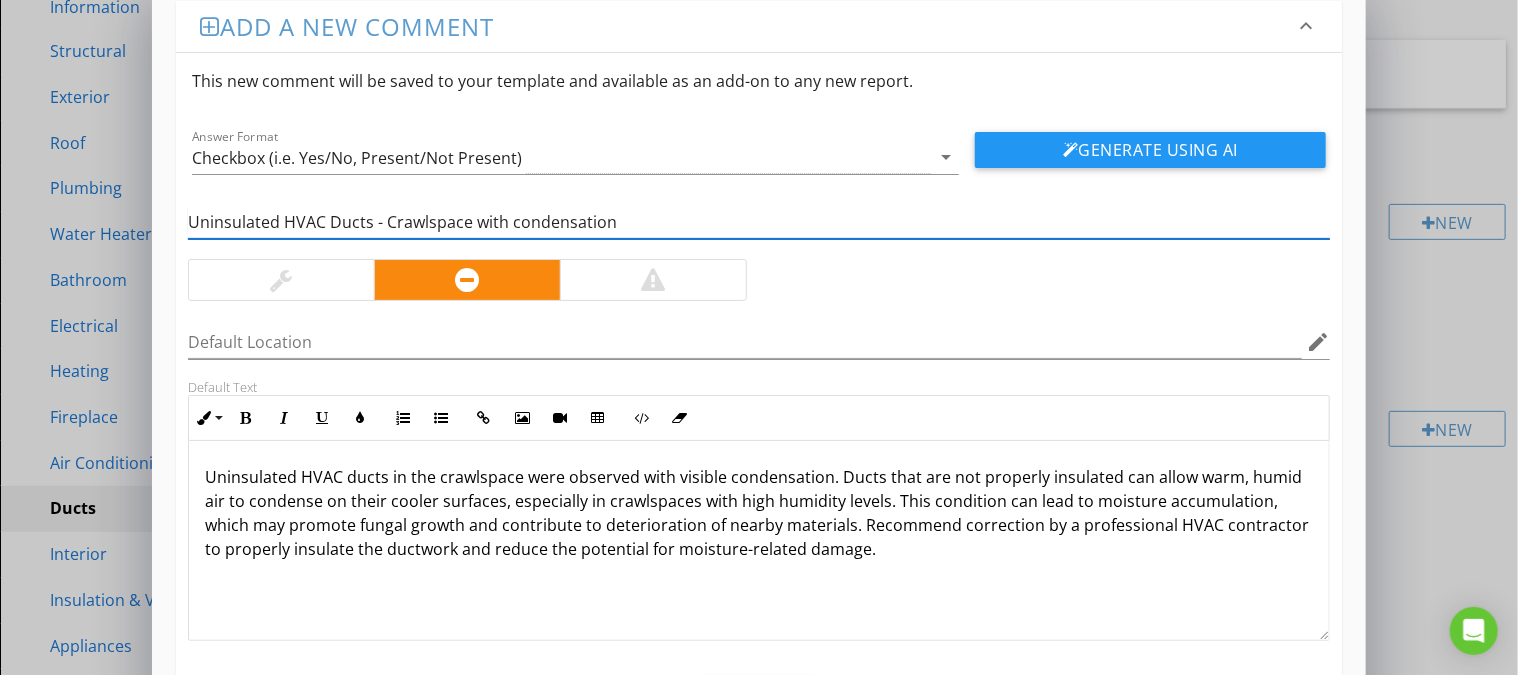 click on "Uninsulated HVAC Ducts - Crawlspace with condensation" at bounding box center [759, 222] 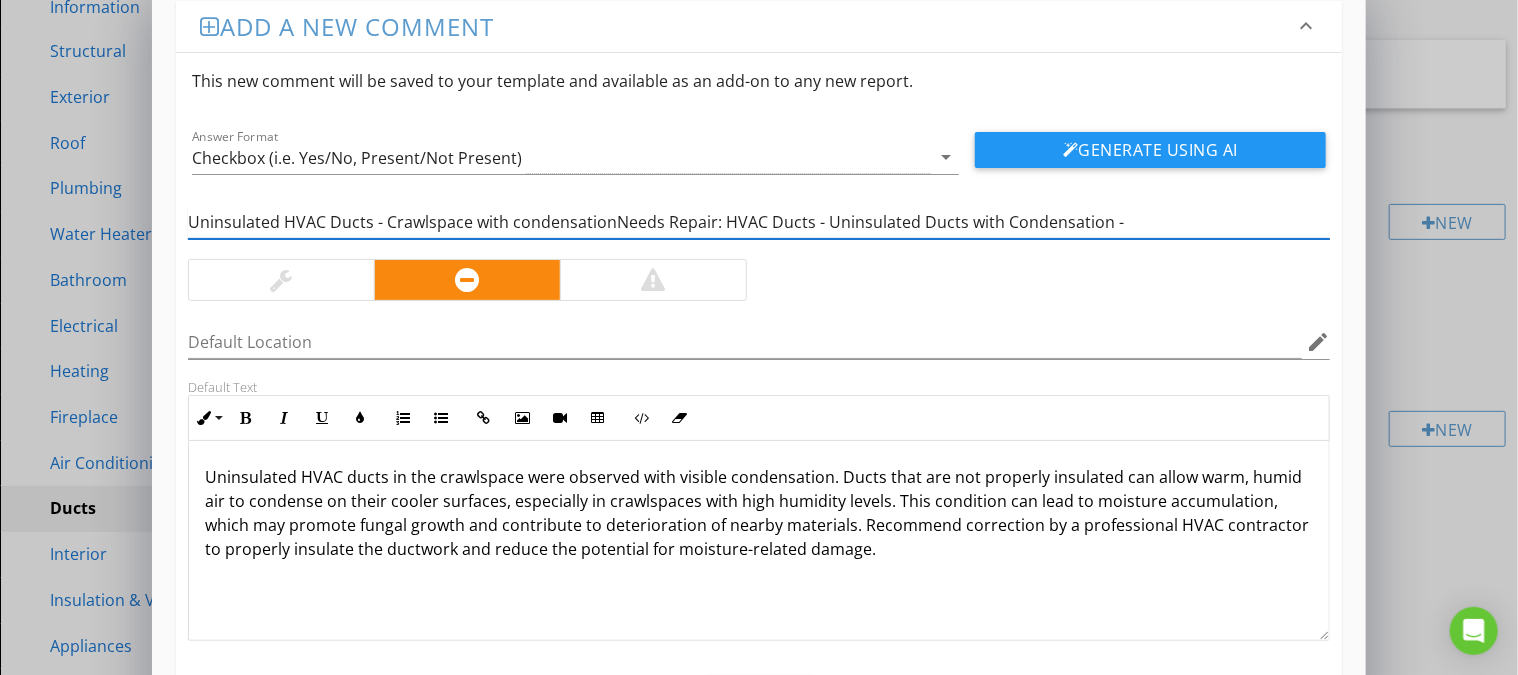drag, startPoint x: 1155, startPoint y: 220, endPoint x: 616, endPoint y: 227, distance: 539.0455 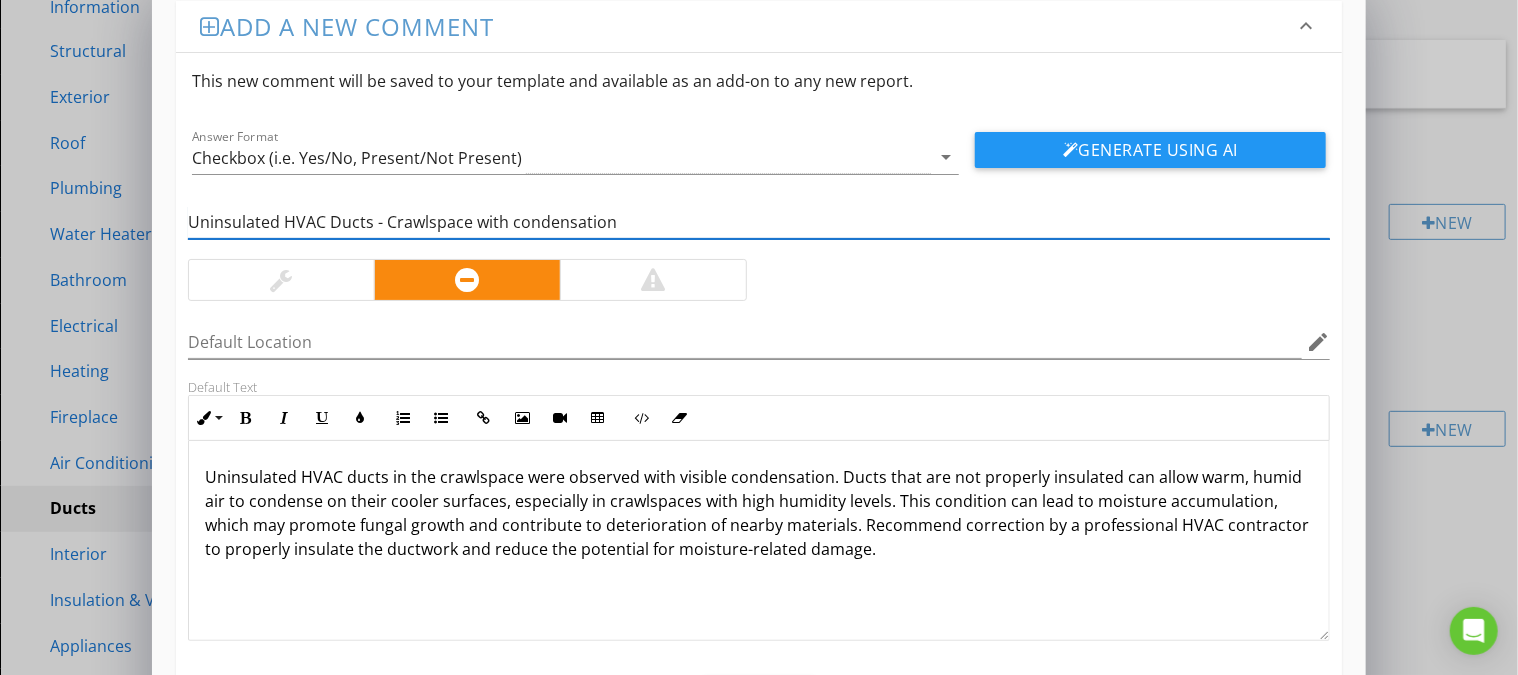click on "Uninsulated HVAC Ducts - Crawlspace with condensation" at bounding box center (759, 222) 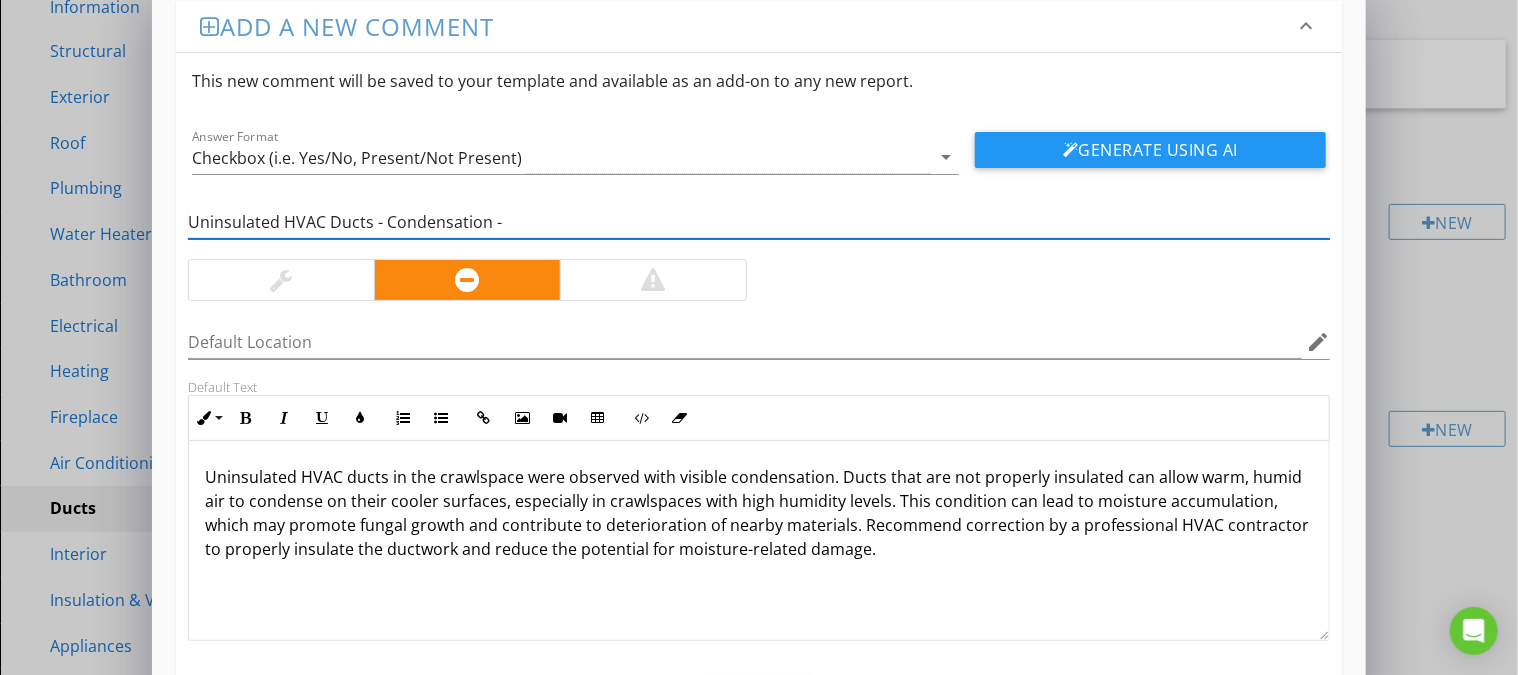 click on "Uninsulated HVAC Ducts - Condensation -" at bounding box center [759, 222] 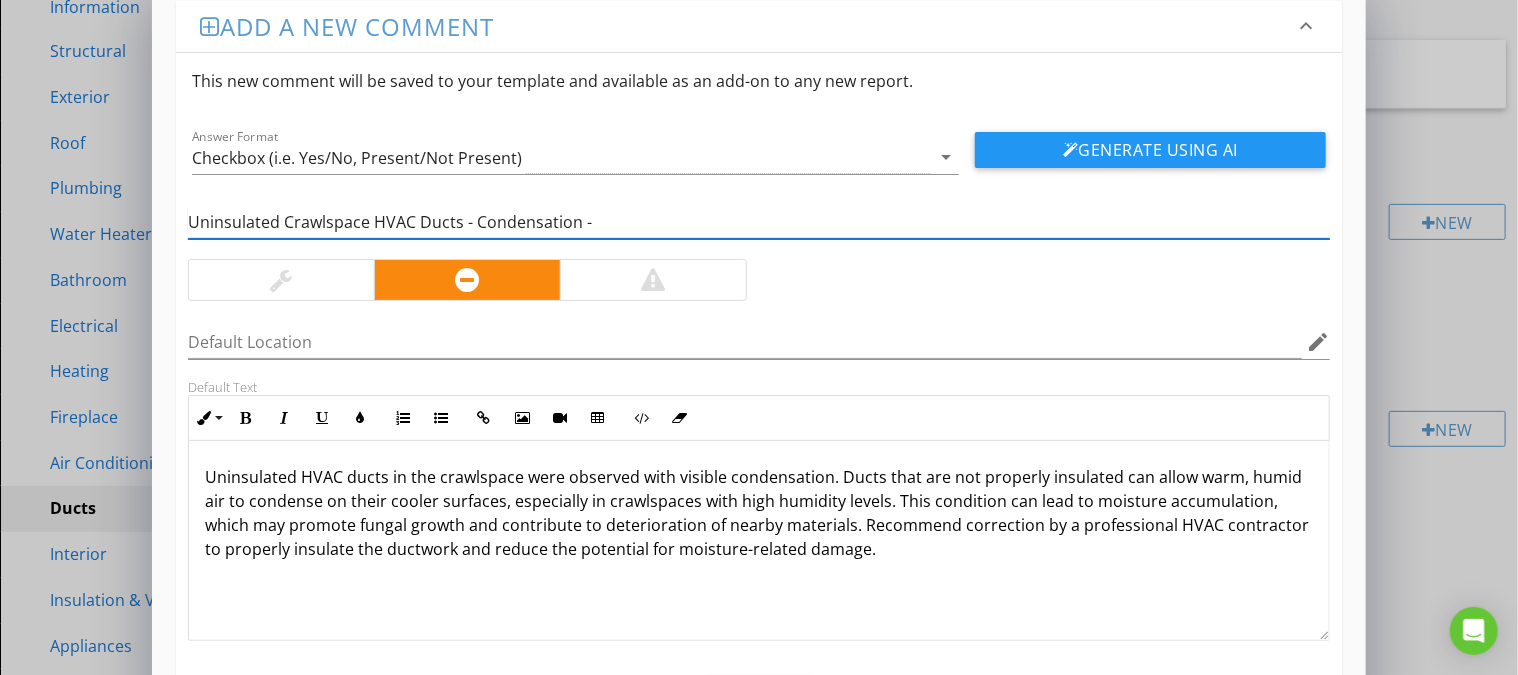 click on "Uninsulated Crawlspace HVAC Ducts - Condensation -" at bounding box center [759, 222] 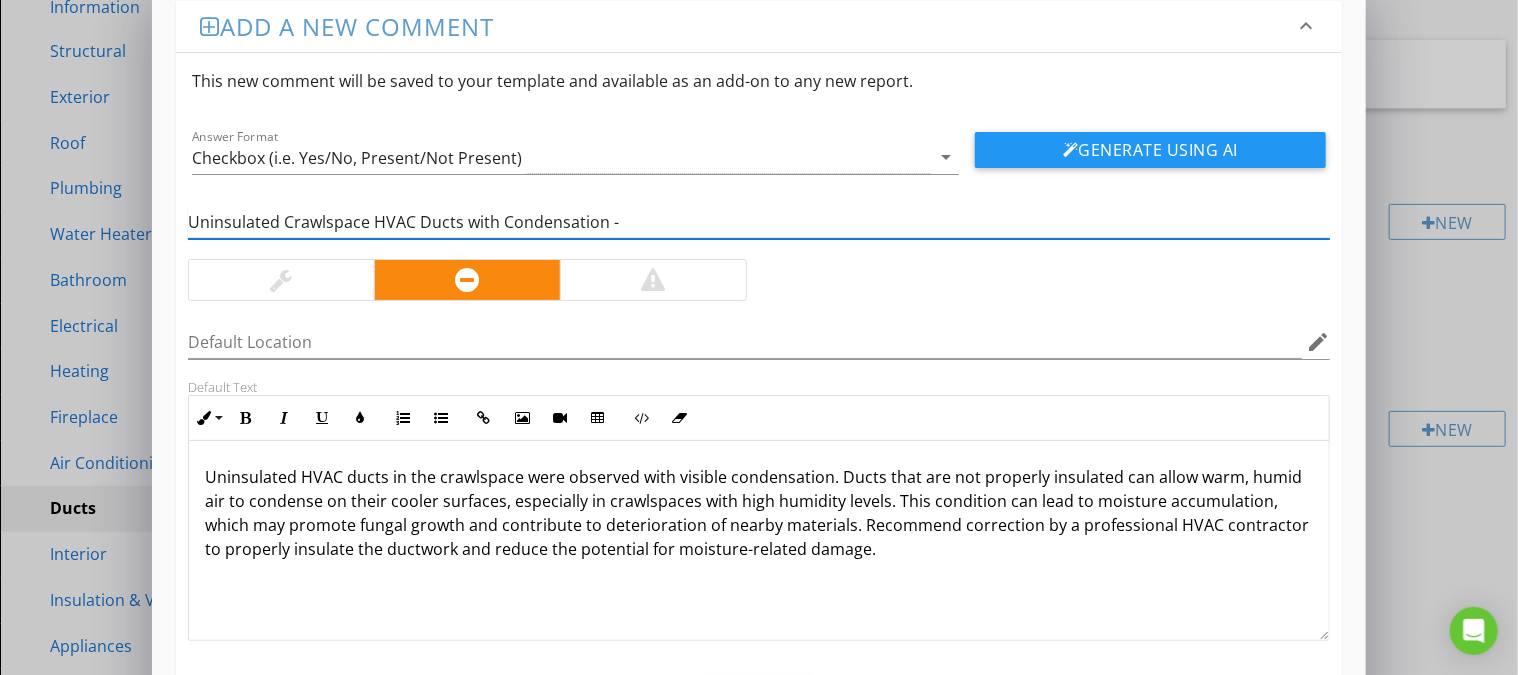 scroll, scrollTop: 0, scrollLeft: 0, axis: both 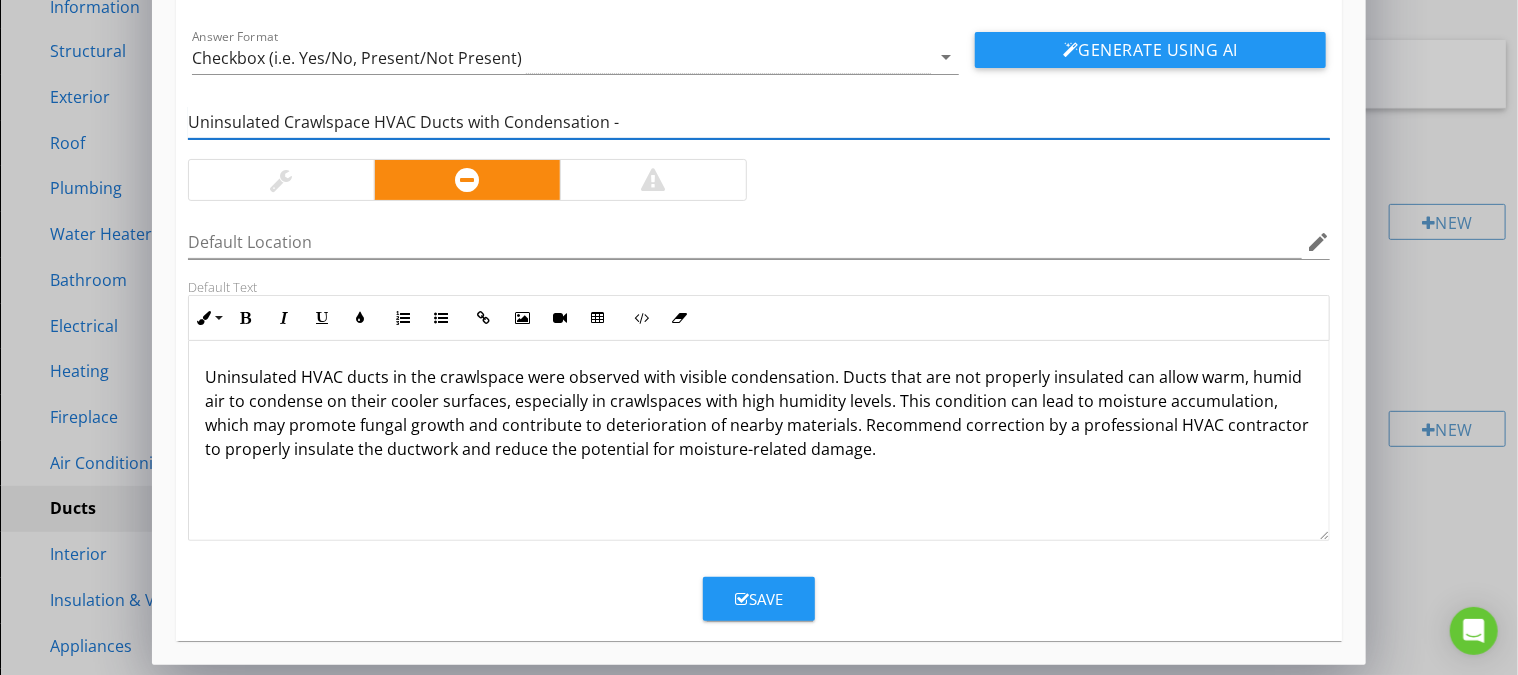 type on "Uninsulated Crawlspace HVAC Ducts with Condensation -" 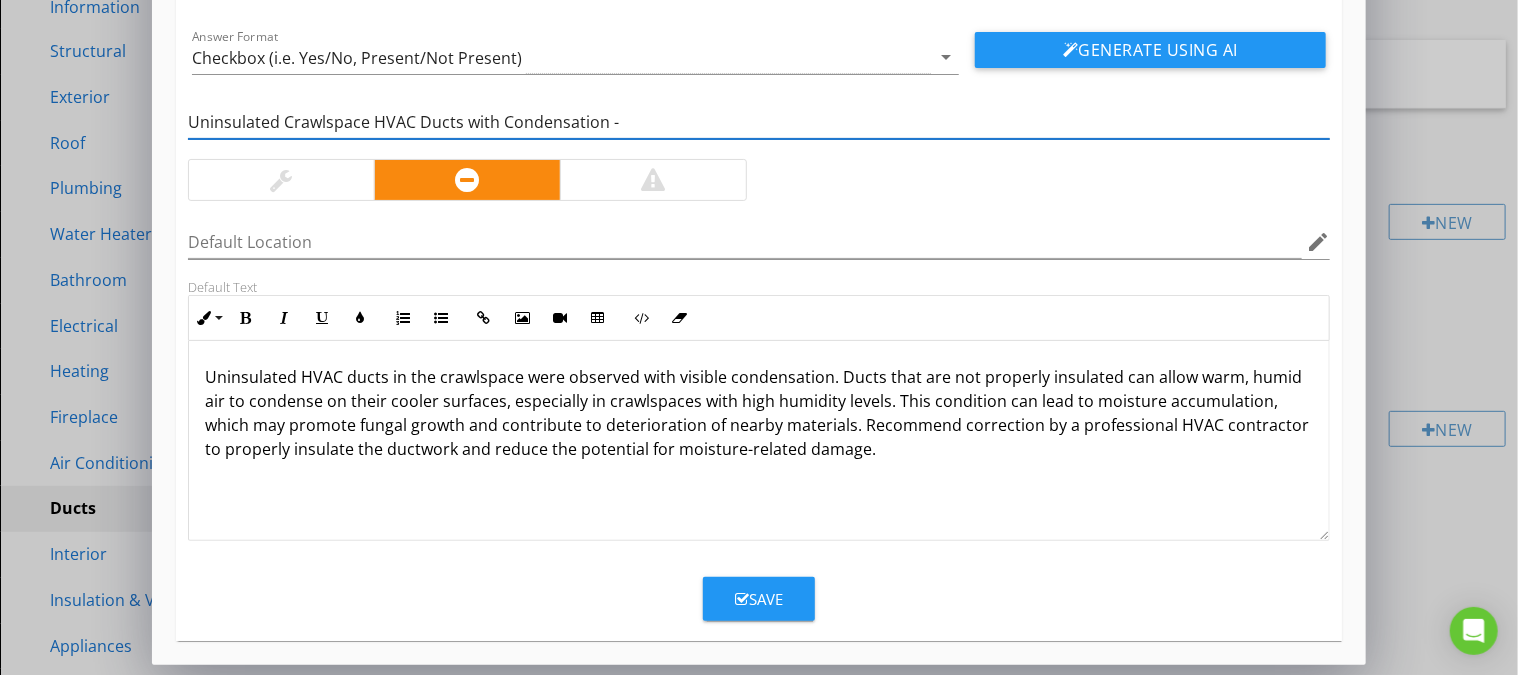 click on "Save" at bounding box center [759, 599] 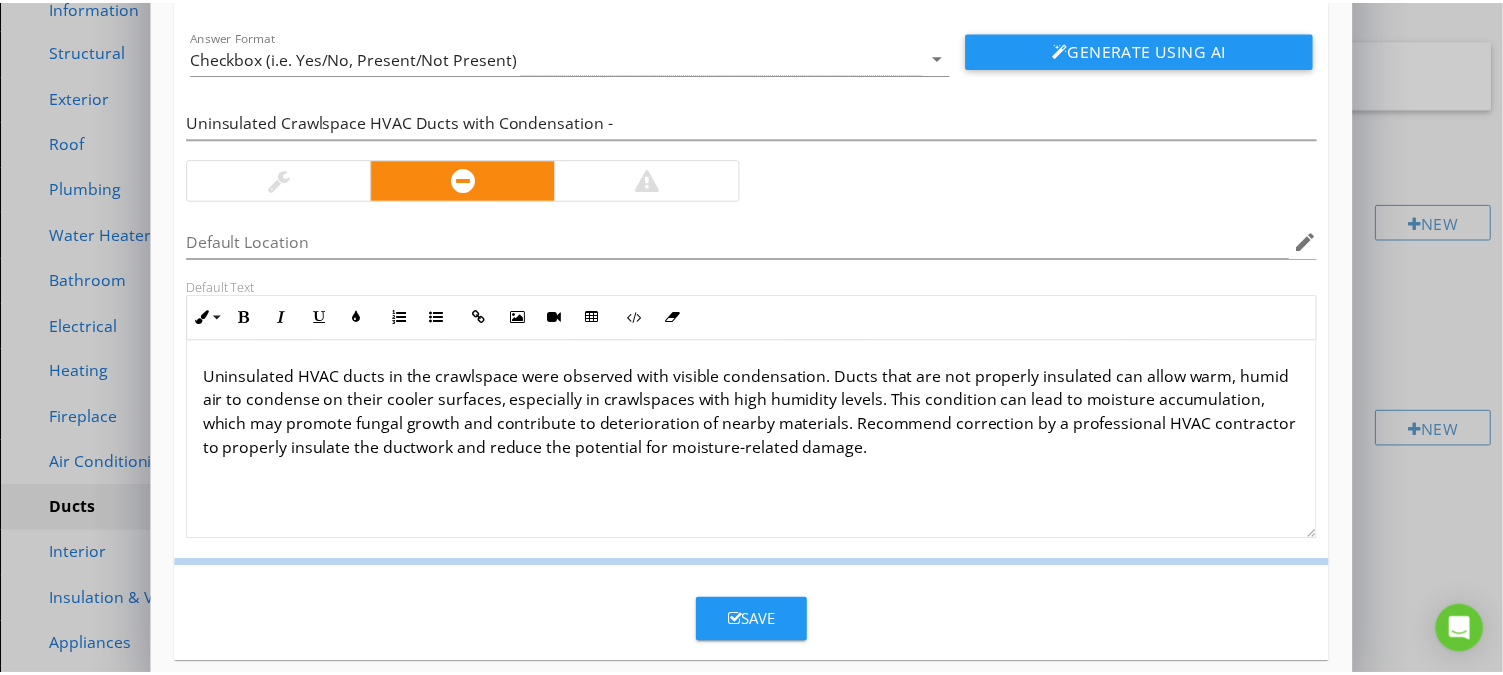 scroll, scrollTop: 27, scrollLeft: 0, axis: vertical 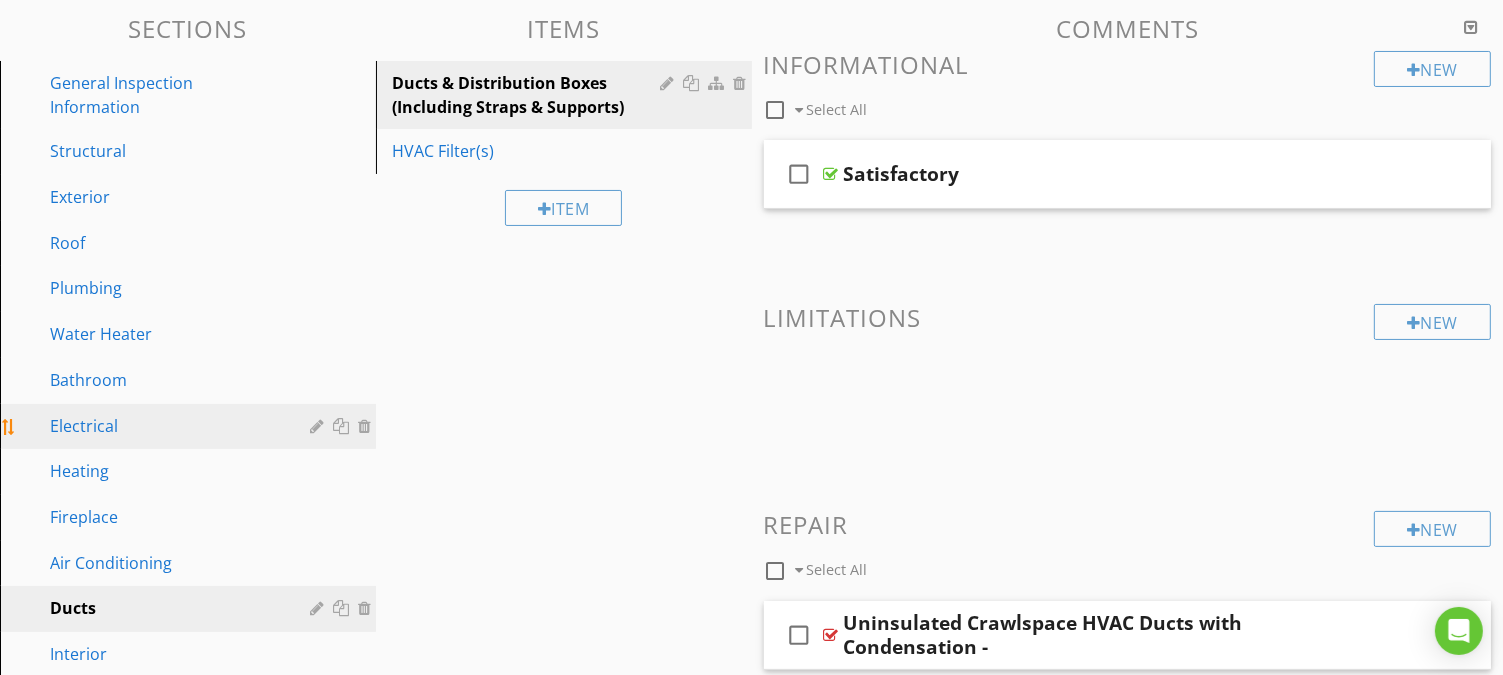 click on "Electrical" at bounding box center [165, 426] 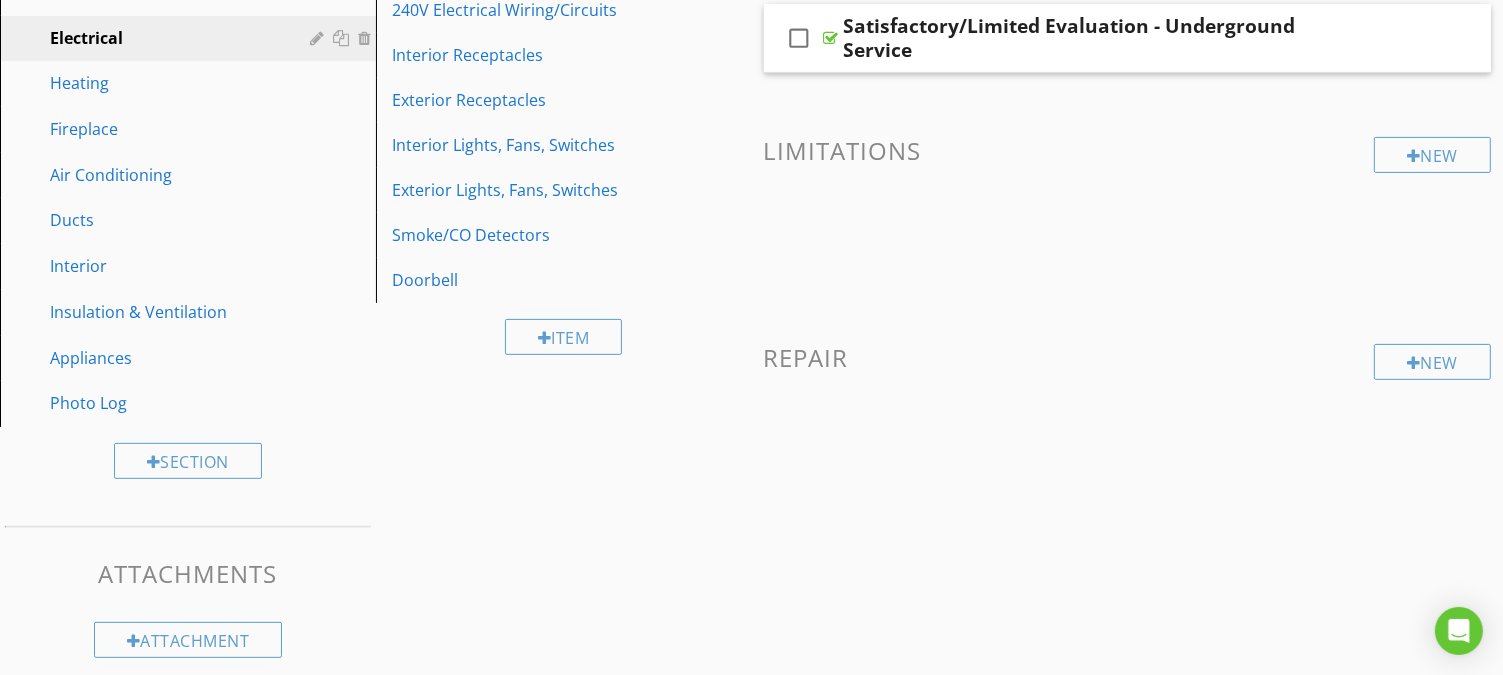scroll, scrollTop: 599, scrollLeft: 0, axis: vertical 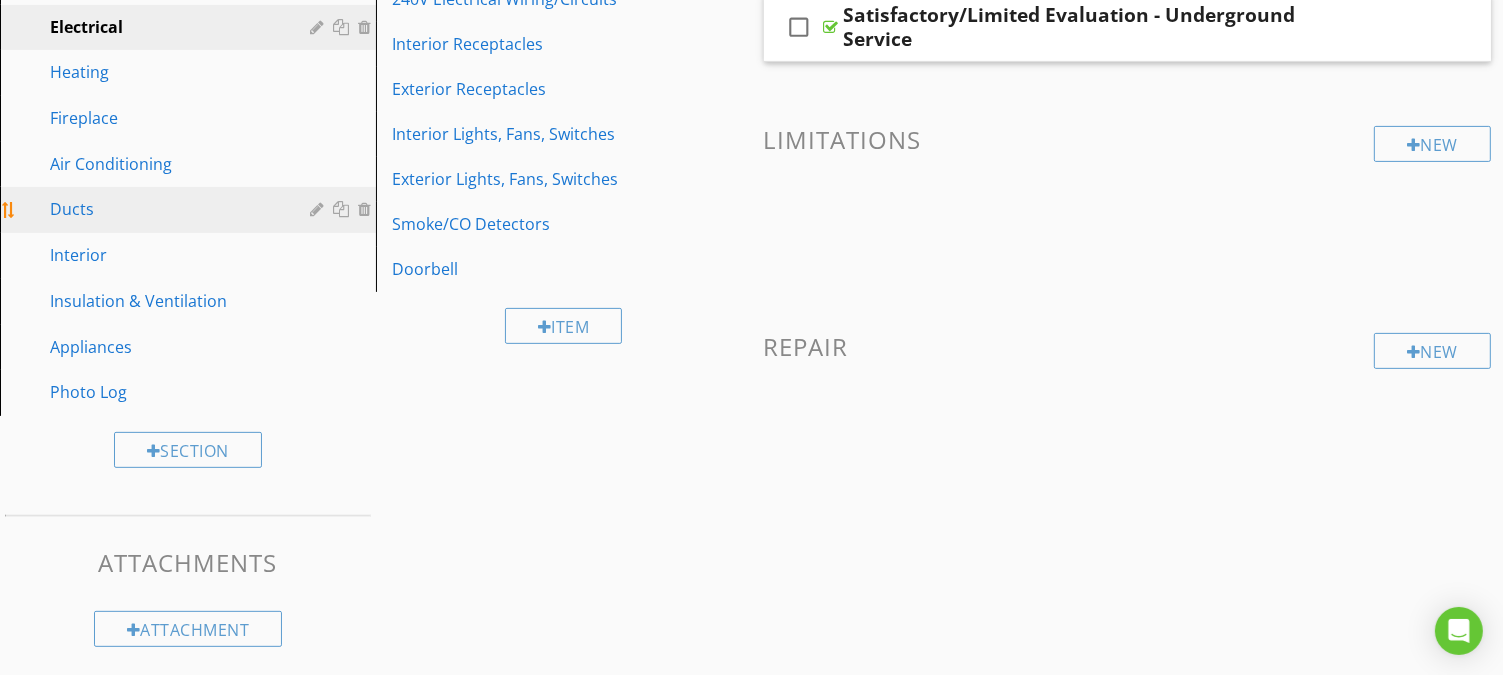 click on "Ducts" at bounding box center [165, 209] 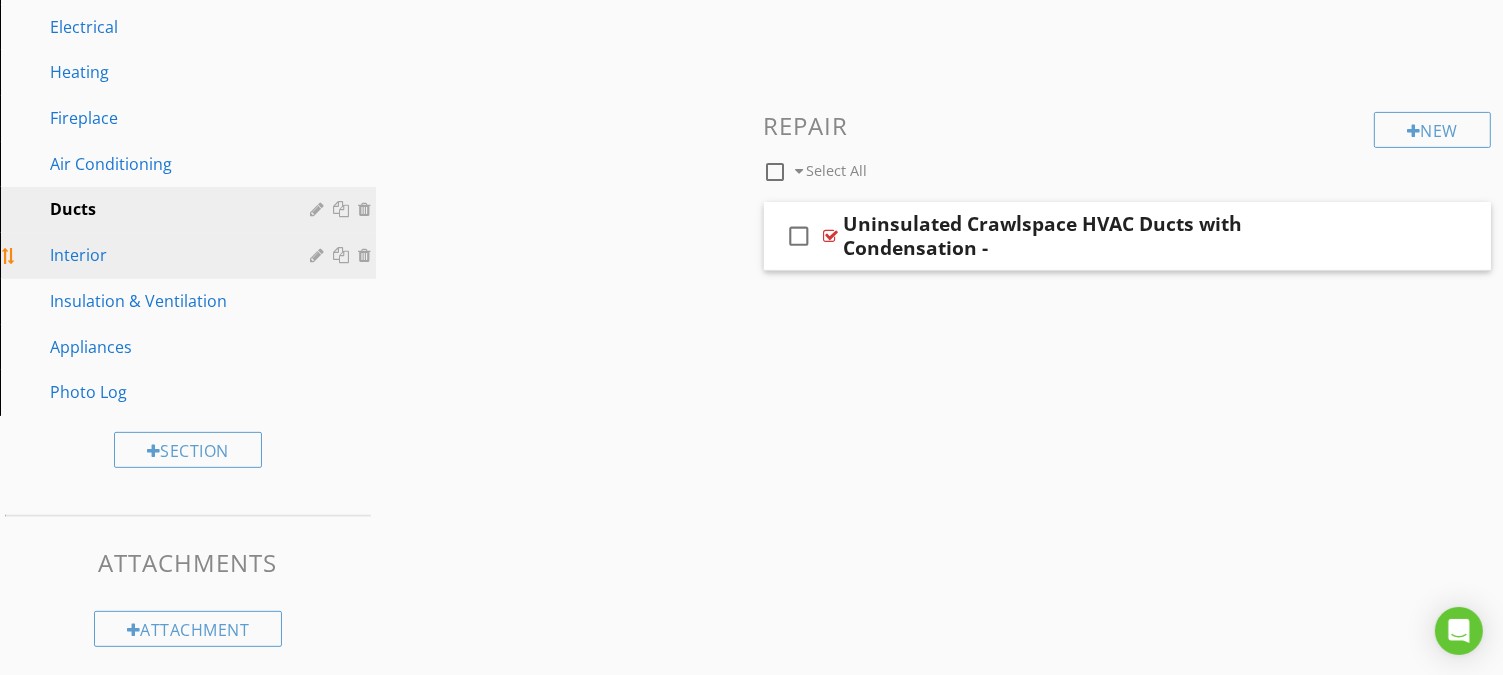 click on "Interior" at bounding box center (165, 255) 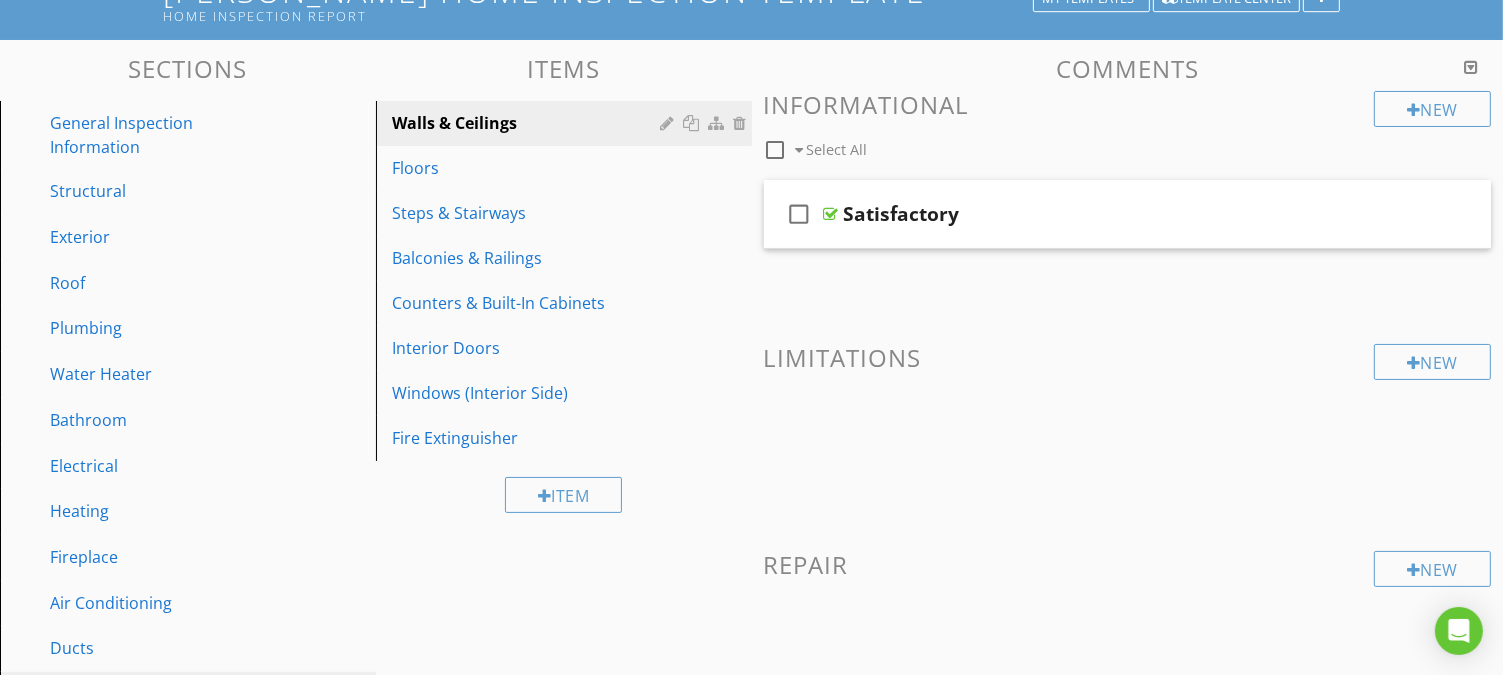 scroll, scrollTop: 99, scrollLeft: 0, axis: vertical 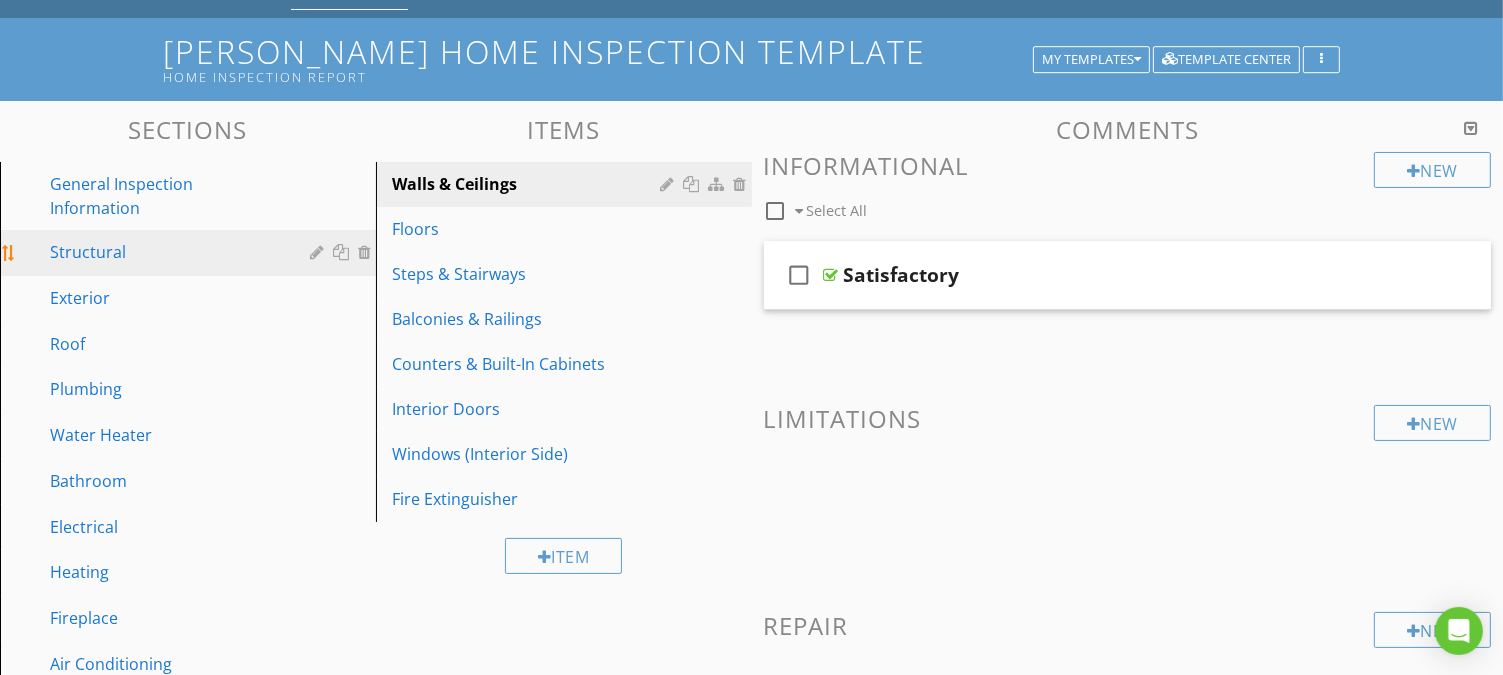 click on "Structural" at bounding box center (165, 252) 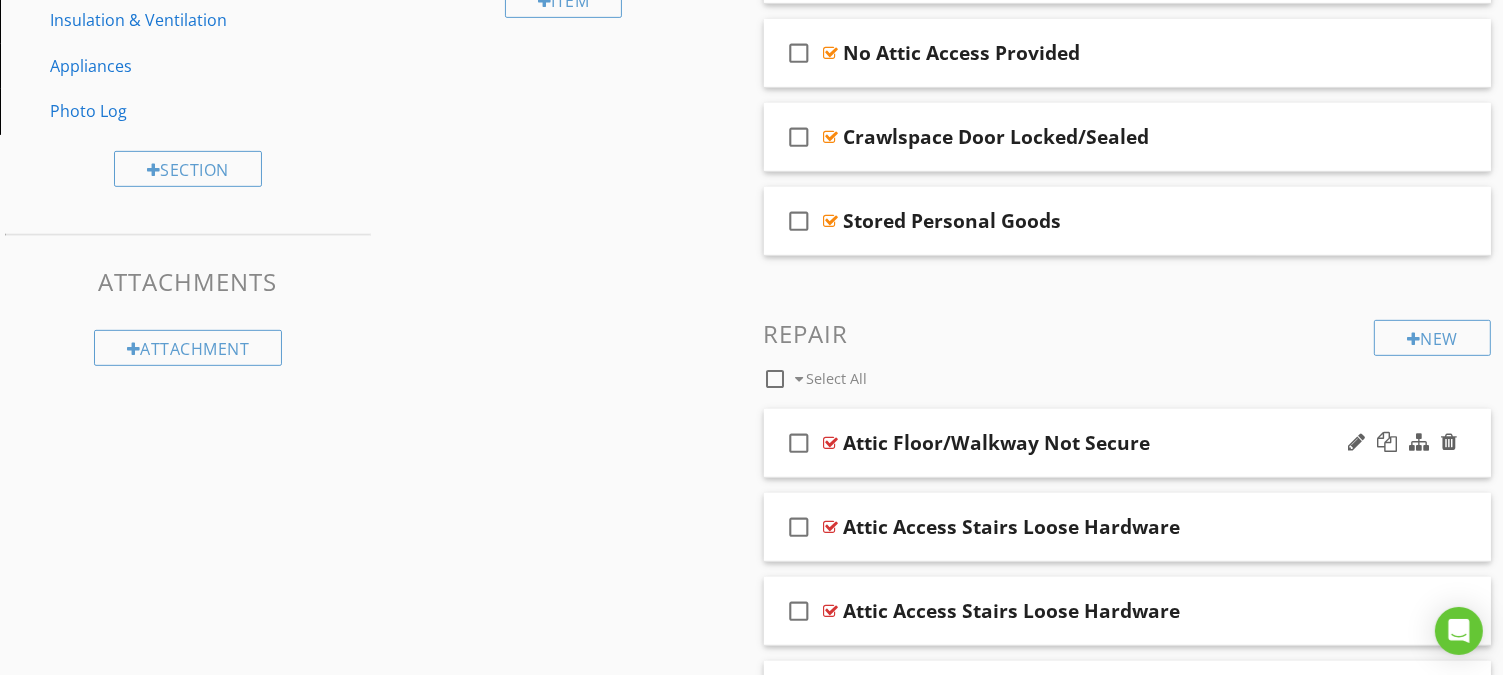 scroll, scrollTop: 616, scrollLeft: 0, axis: vertical 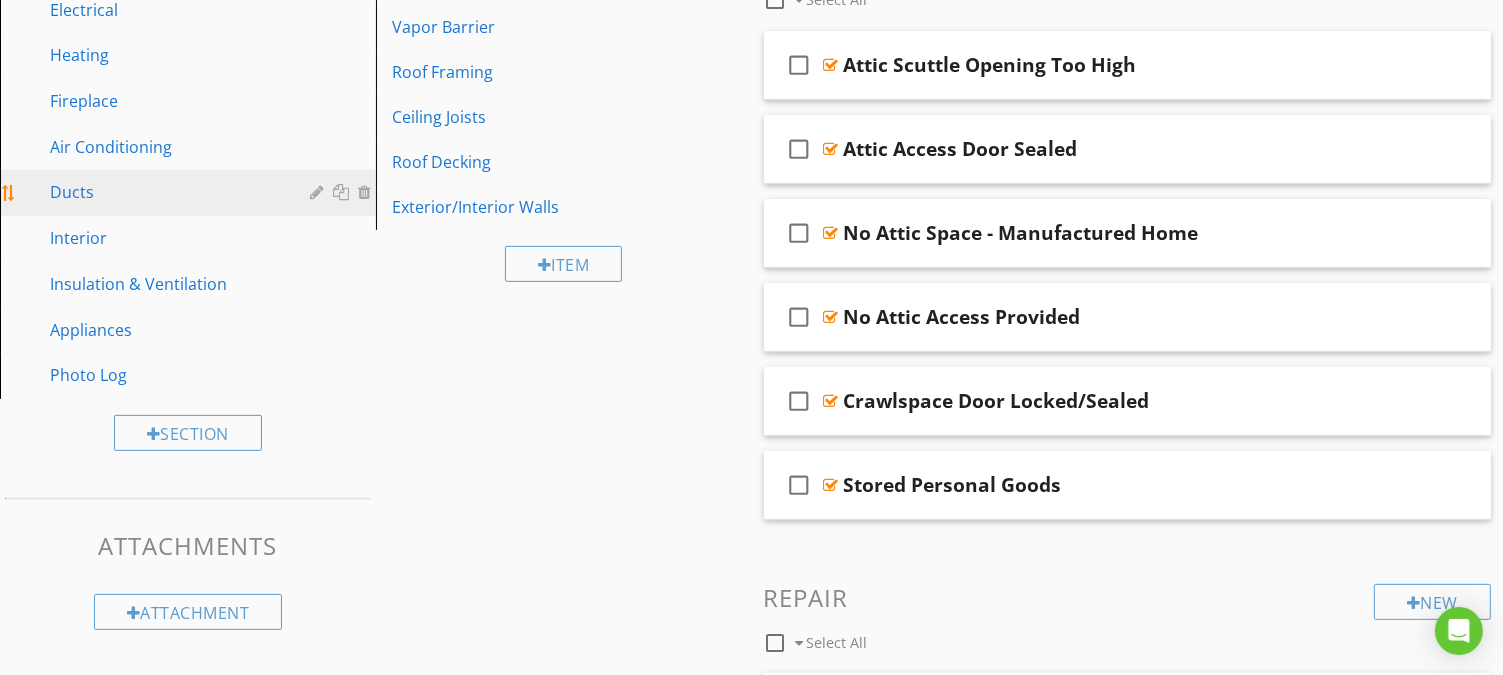 click on "Ducts" at bounding box center [165, 192] 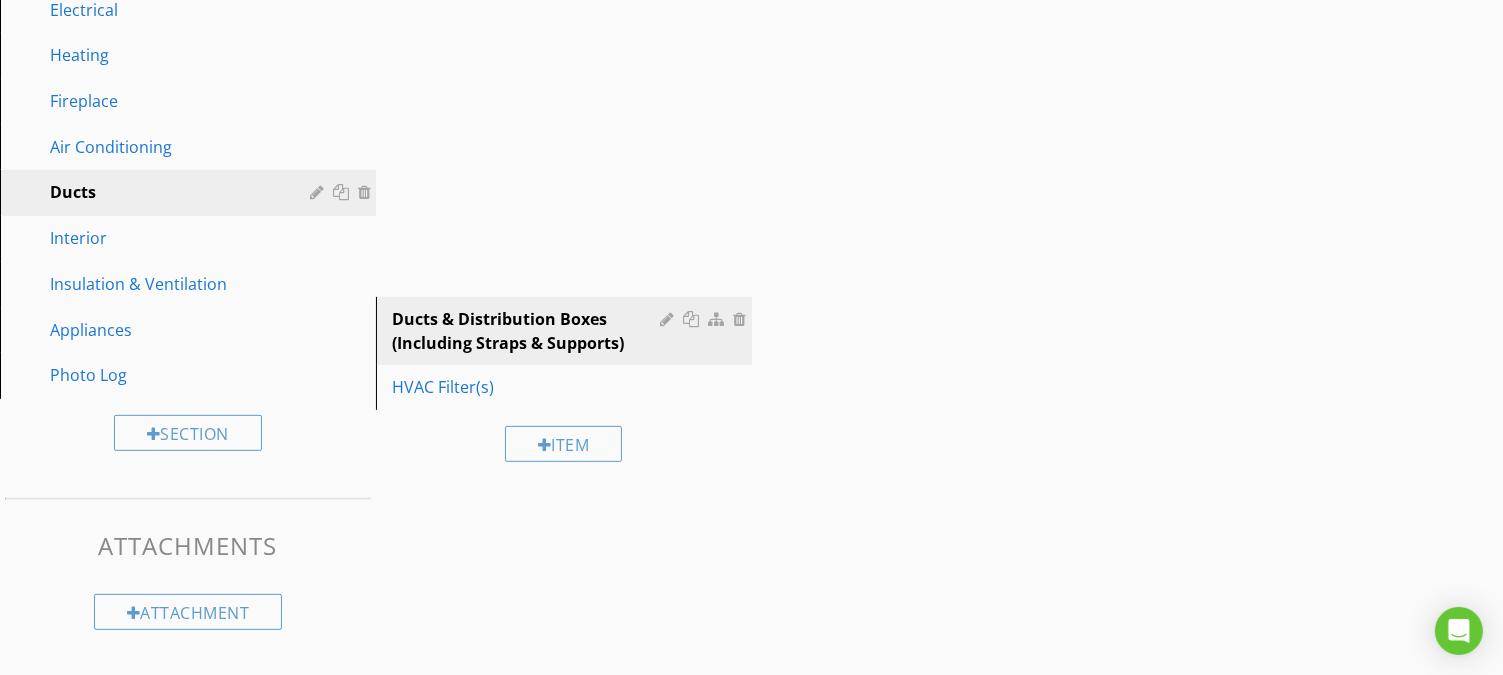 scroll, scrollTop: 599, scrollLeft: 0, axis: vertical 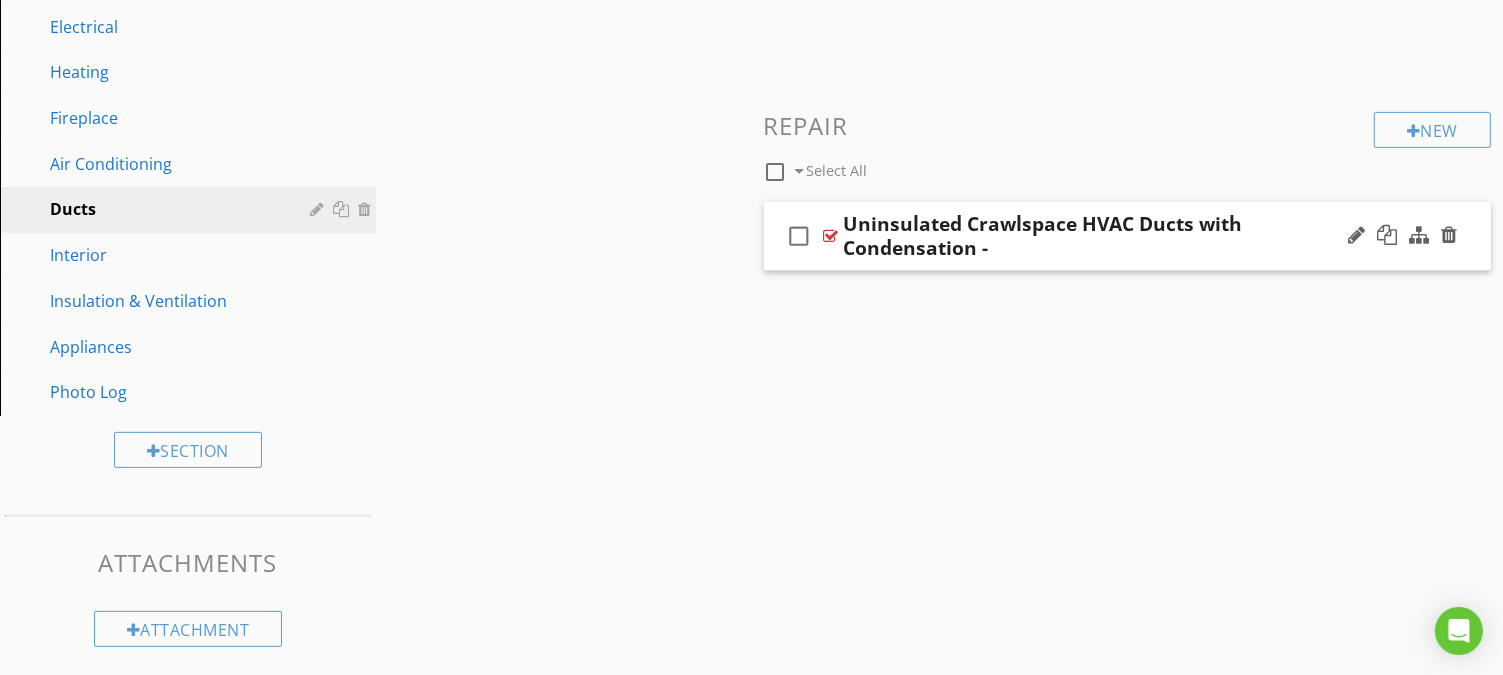 click on "Uninsulated Crawlspace HVAC Ducts with Condensation -" at bounding box center (1102, 236) 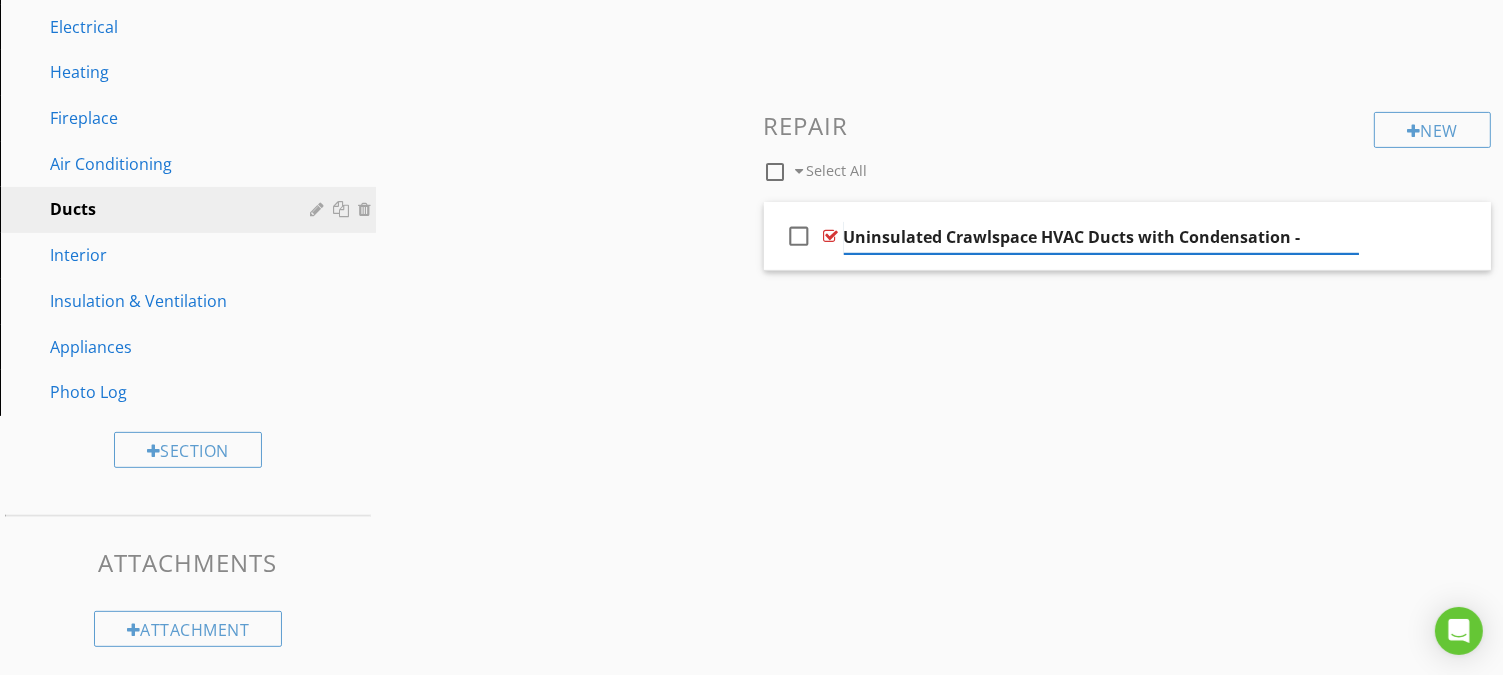 type on "Uninsulated Crawlspace HVAC Ducts with Condensation" 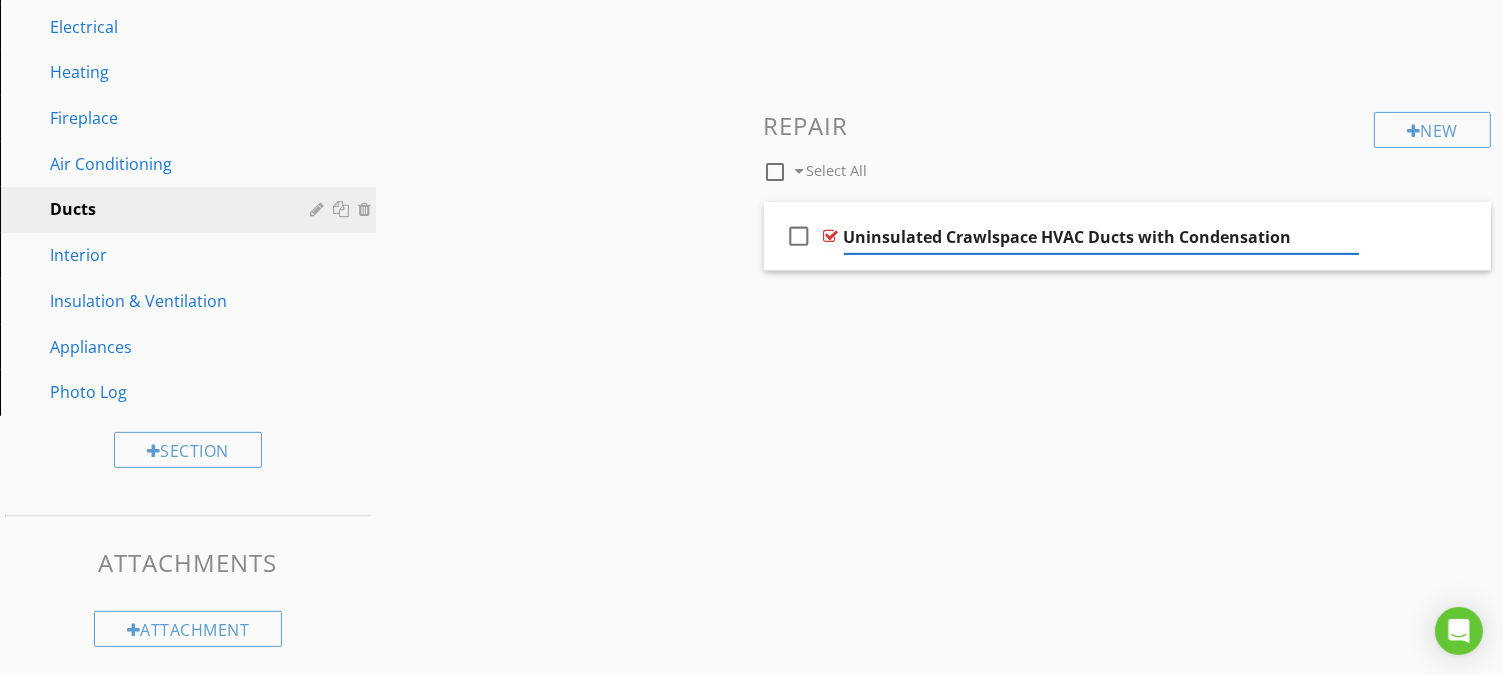 click on "Sections
General Inspection Information           Structural           Exterior           Roof           Plumbing           Water Heater           Bathroom           Electrical           Heating           Fireplace           Air Conditioning           Ducts           Interior           Insulation & Ventilation           Appliances           Photo Log
Section
Attachments
Attachment
Items
Ducts & Distribution Boxes (Including Straps & Supports)           HVAC Filter(s)
Item
Comments
New
Informational   check_box_outline_blank     Select All       check_box_outline_blank
Satisfactory
New
Limitations
New
Repair   check_box_outline_blank     Select All     check_box_outline_blank" at bounding box center [751, 131] 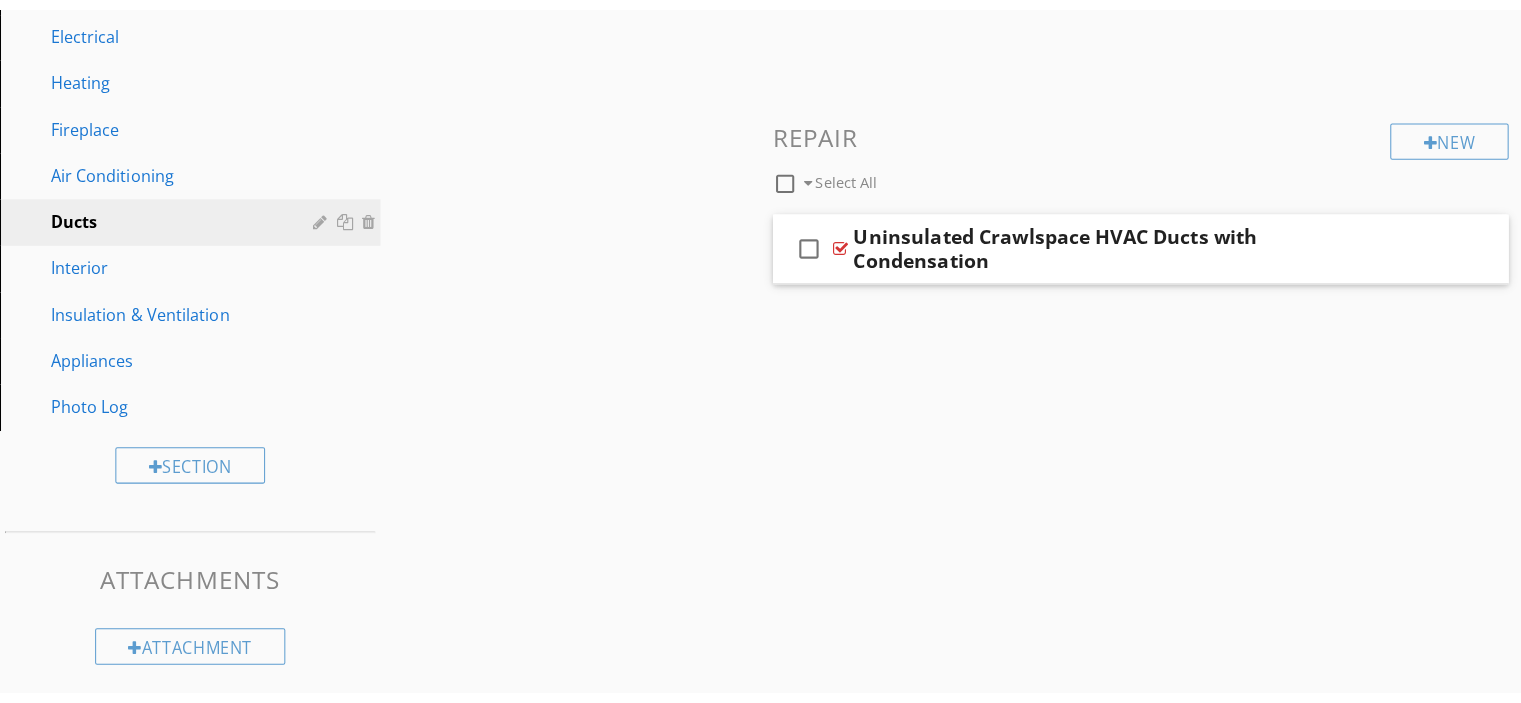 scroll, scrollTop: 548, scrollLeft: 0, axis: vertical 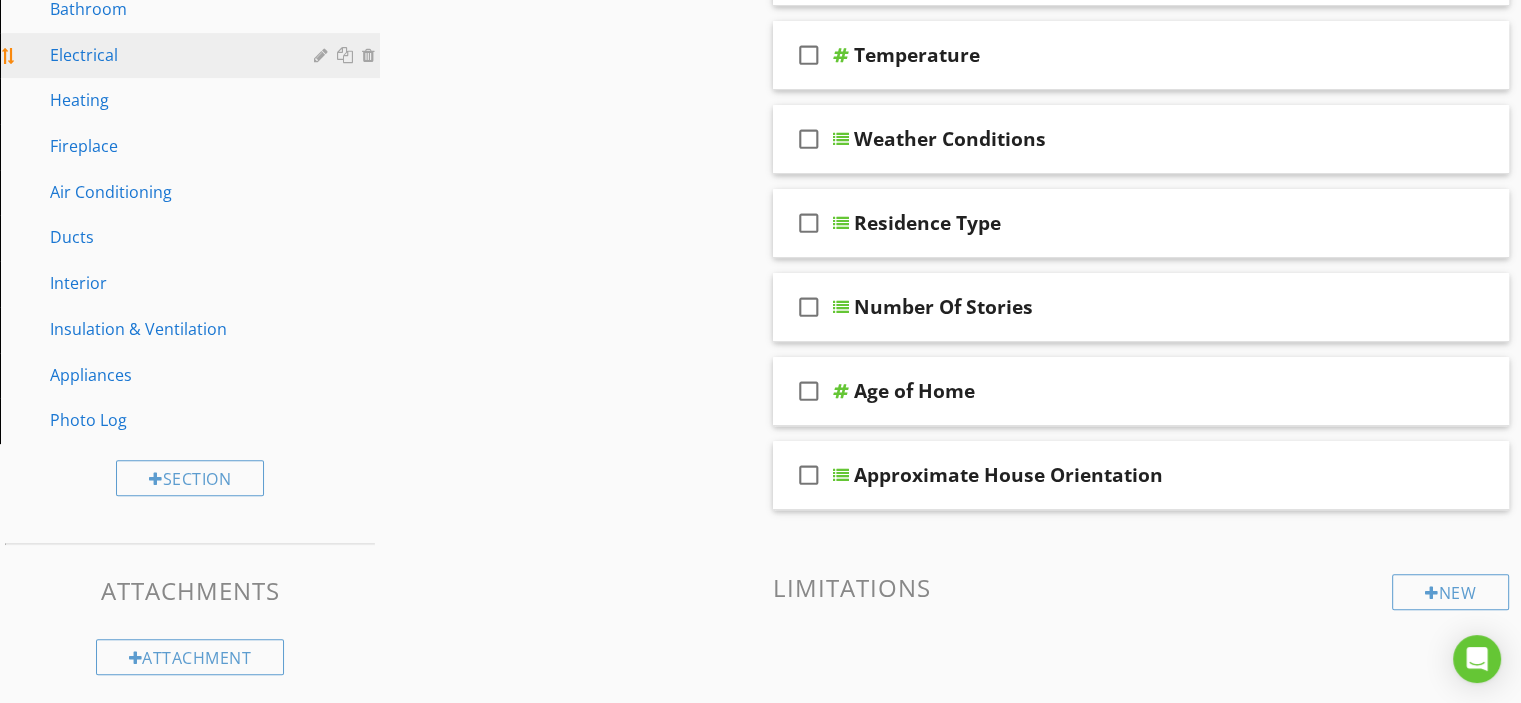 click on "Electrical" at bounding box center [167, 55] 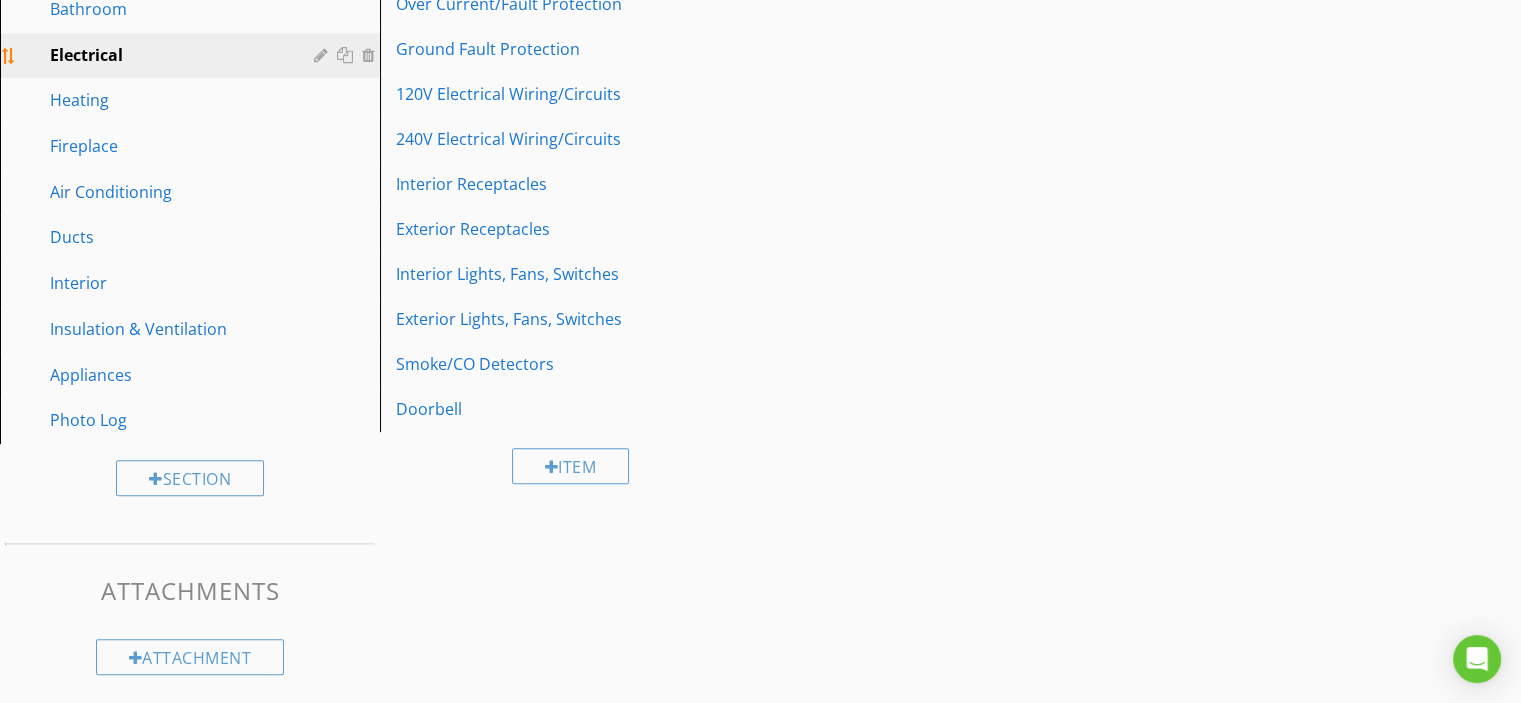 scroll, scrollTop: 548, scrollLeft: 0, axis: vertical 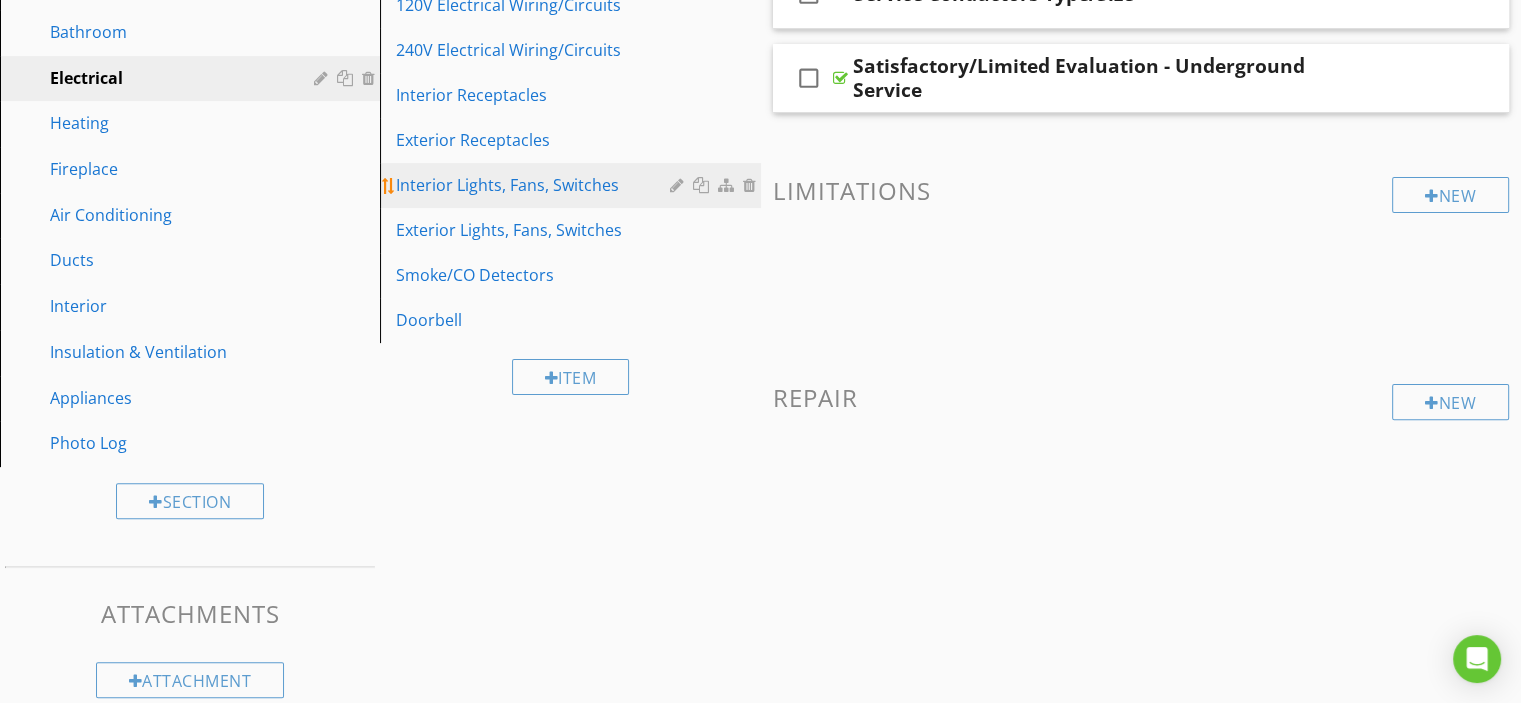 click on "Interior Lights, Fans, Switches" at bounding box center [535, 185] 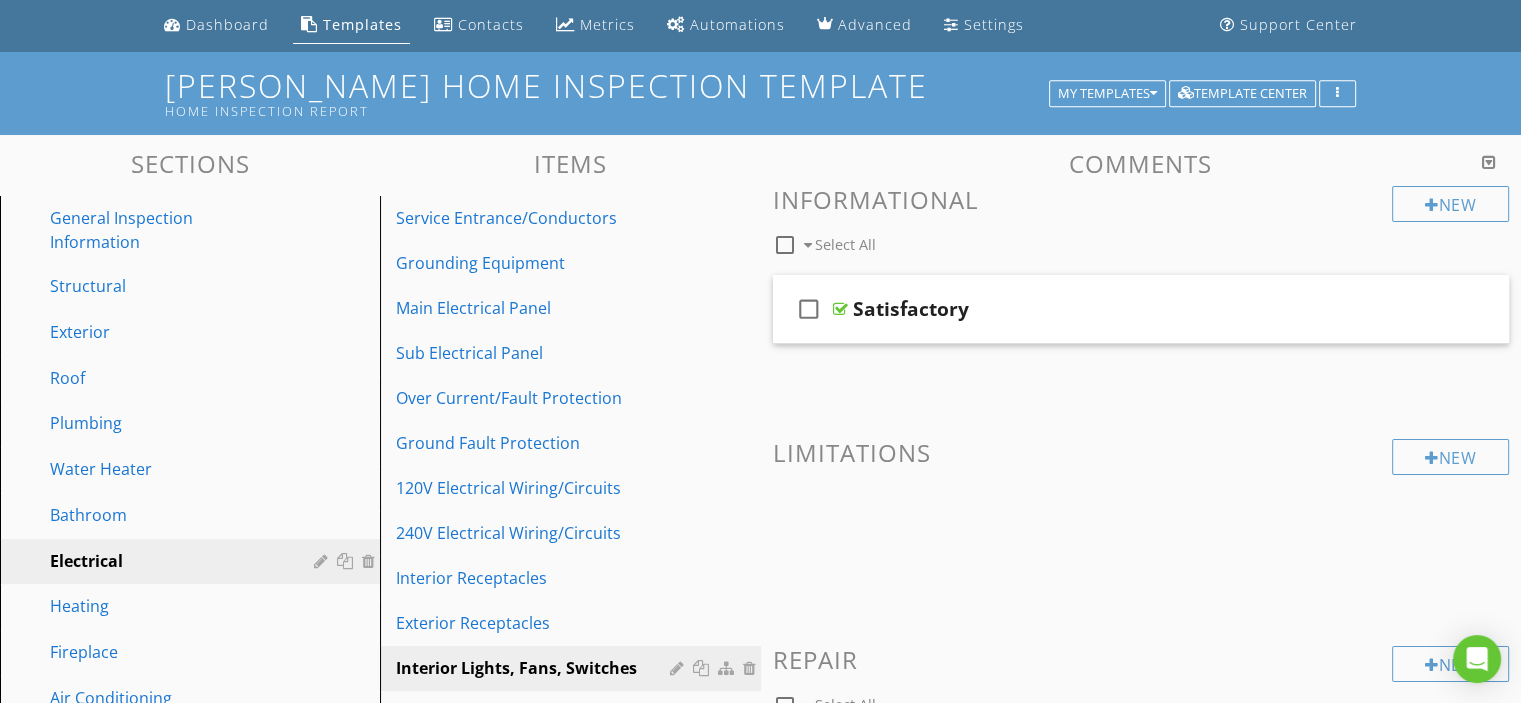 scroll, scrollTop: 0, scrollLeft: 0, axis: both 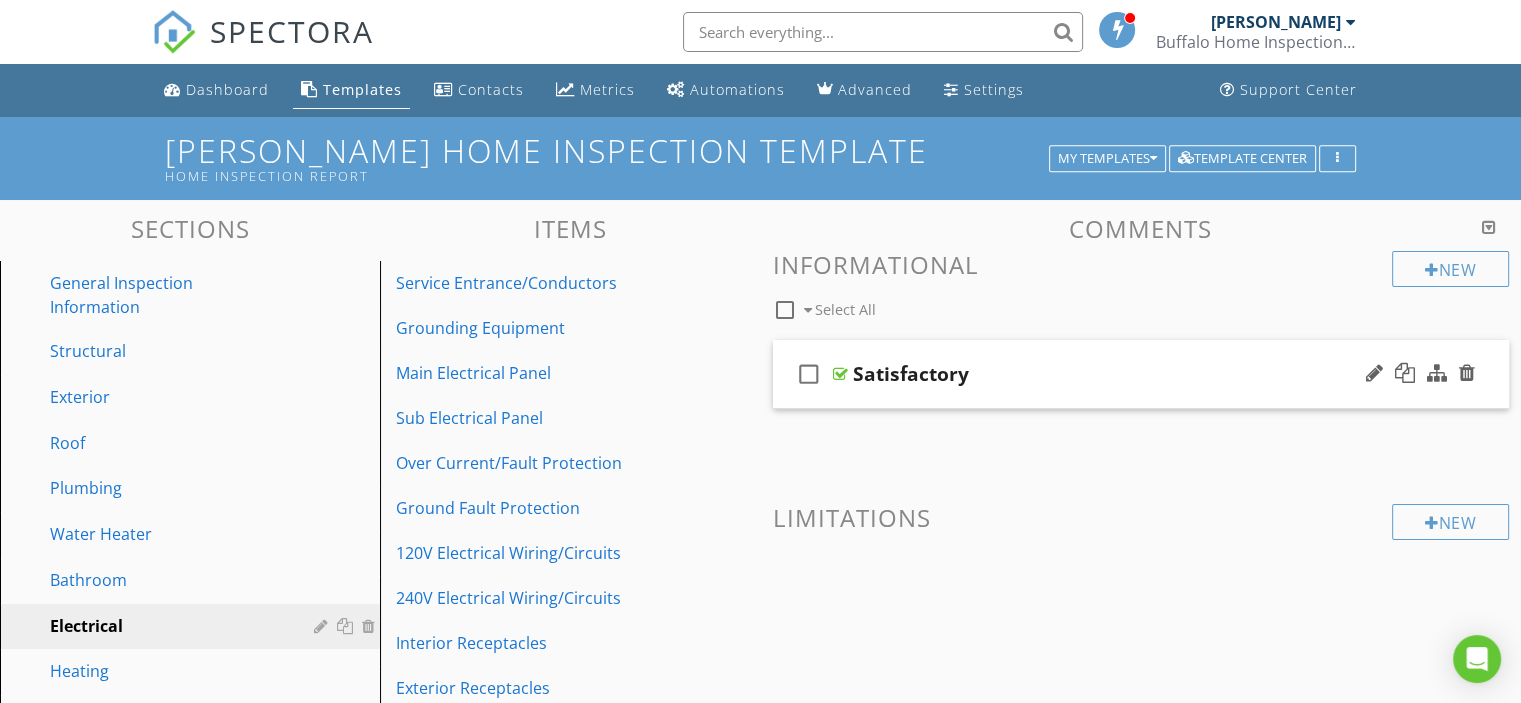 click on "check_box_outline_blank
Satisfactory" at bounding box center [1141, 374] 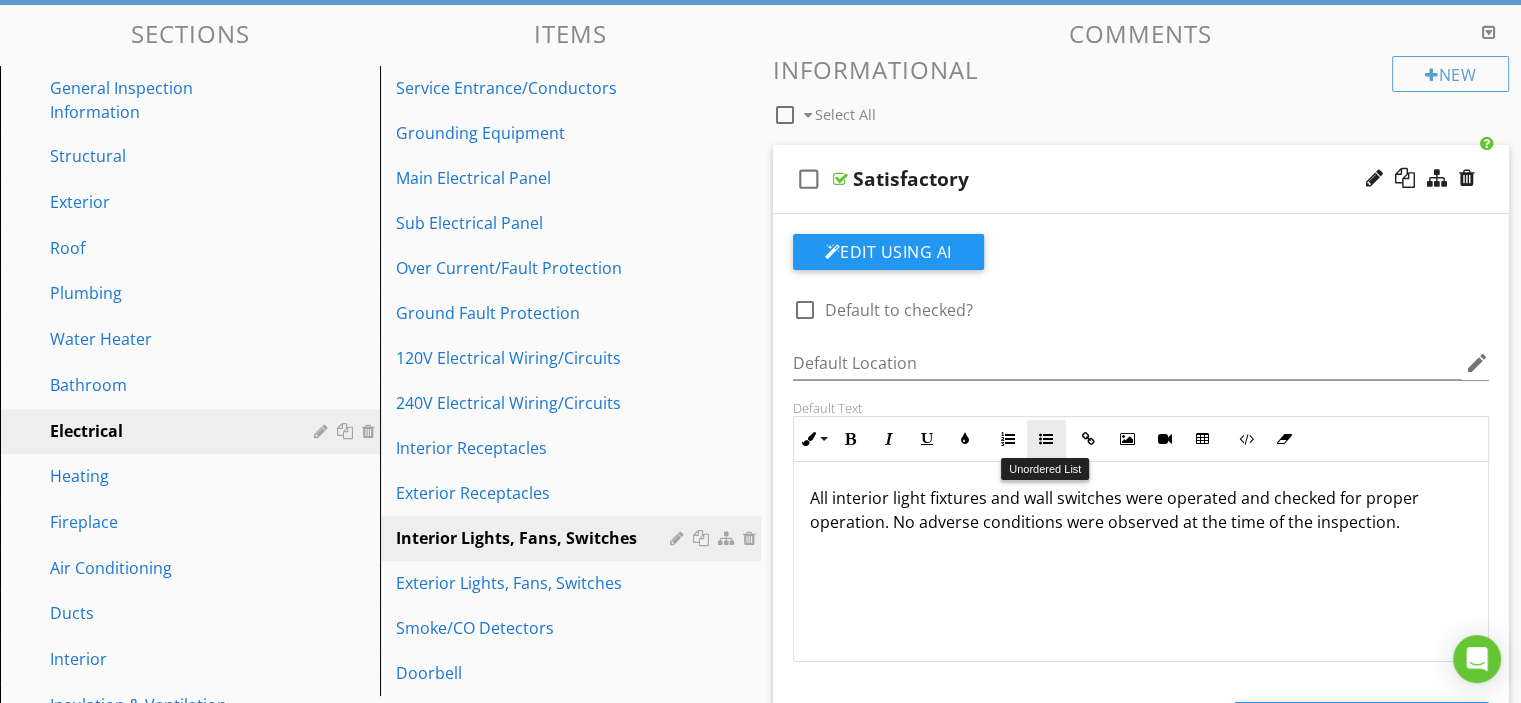 scroll, scrollTop: 200, scrollLeft: 0, axis: vertical 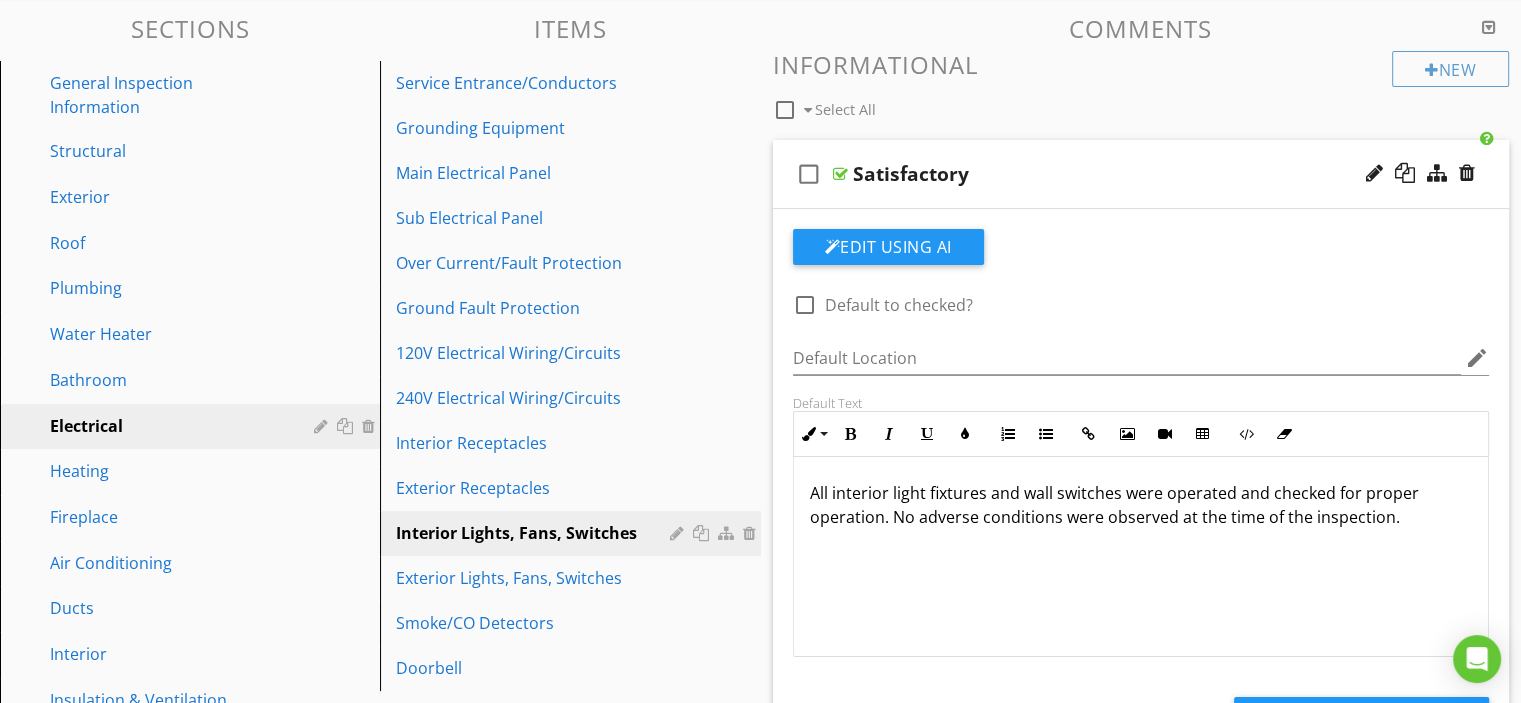 click on "check_box_outline_blank     Select All" at bounding box center (1083, 105) 